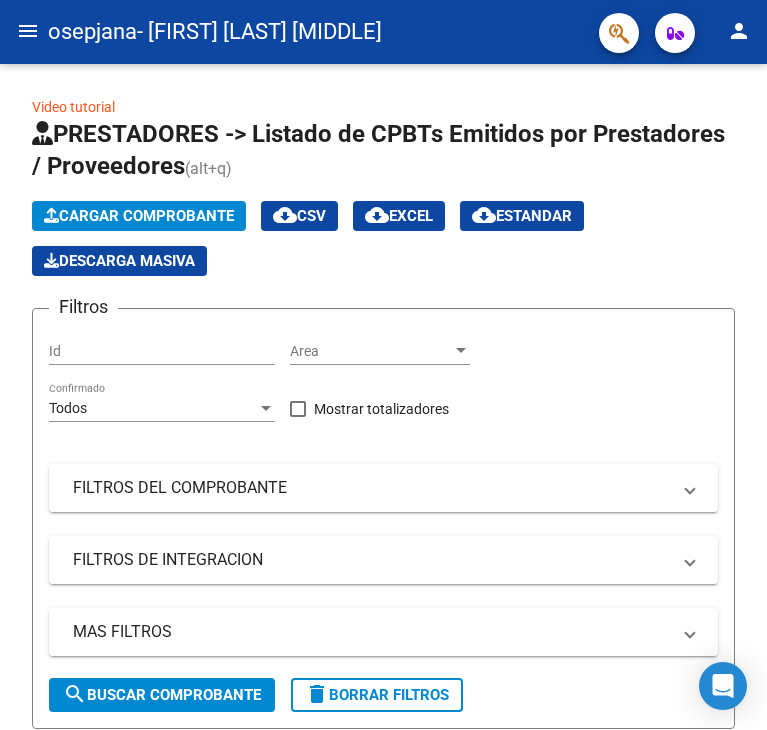 scroll, scrollTop: 0, scrollLeft: 0, axis: both 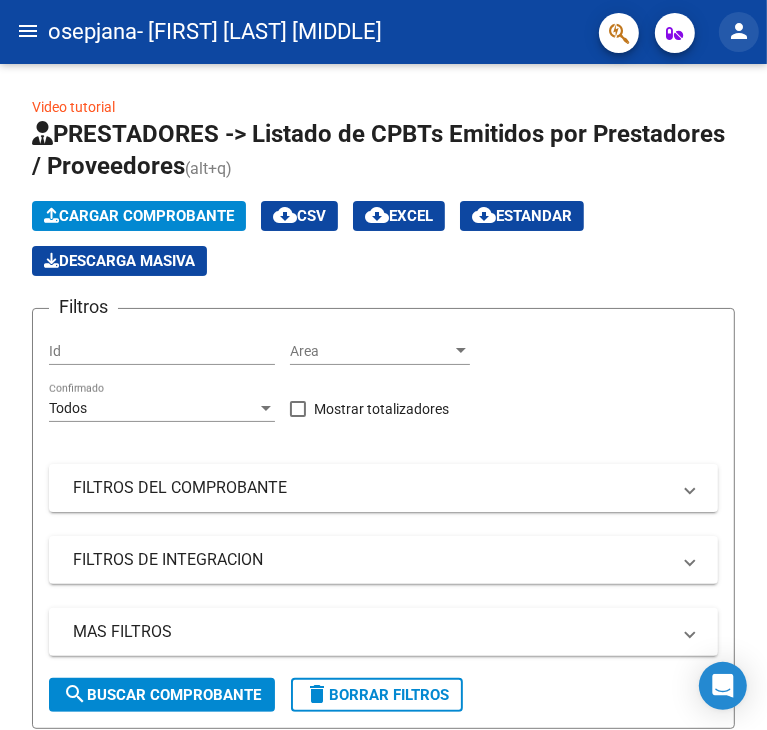 click on "person" 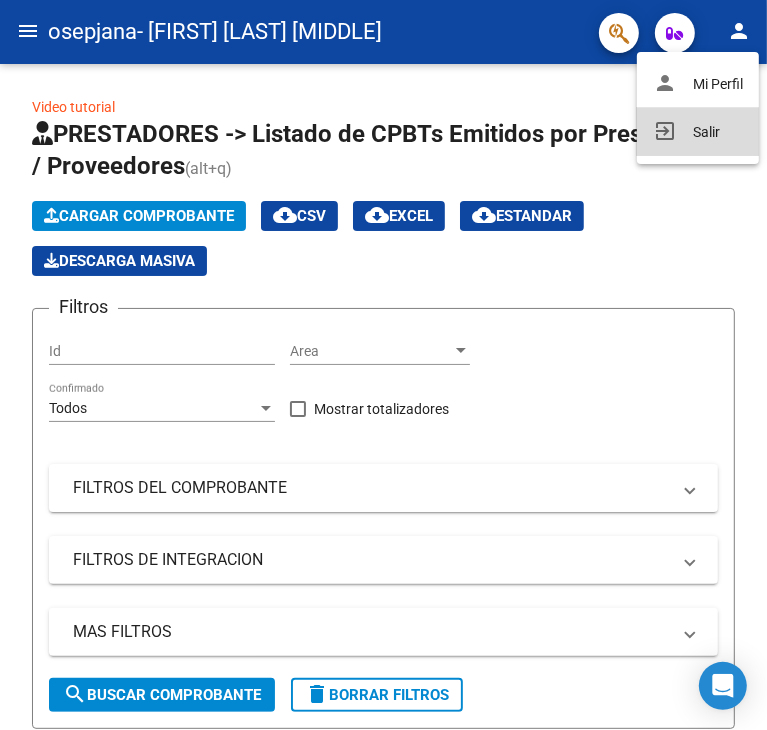 click on "exit_to_app  Salir" at bounding box center [698, 132] 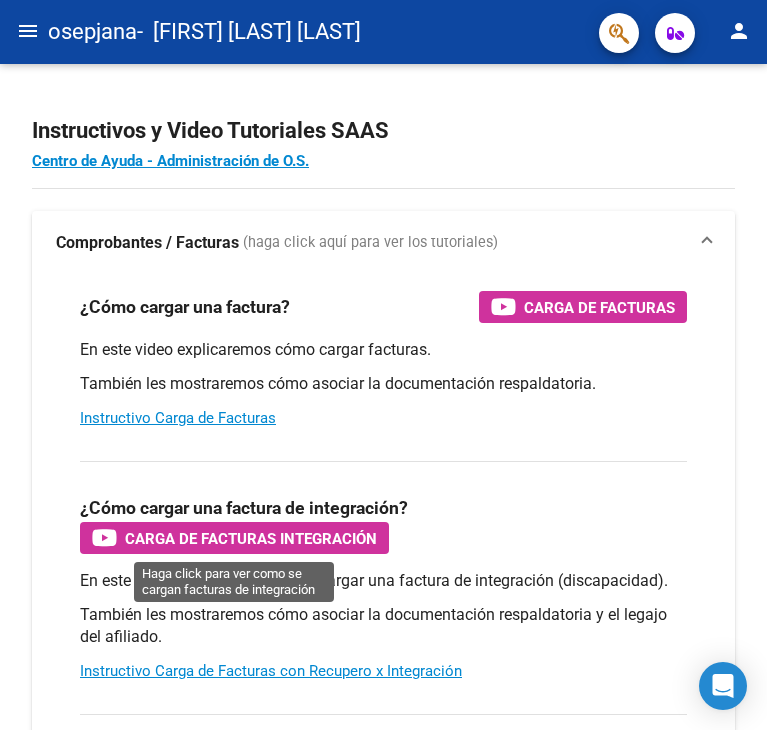 scroll, scrollTop: 0, scrollLeft: 0, axis: both 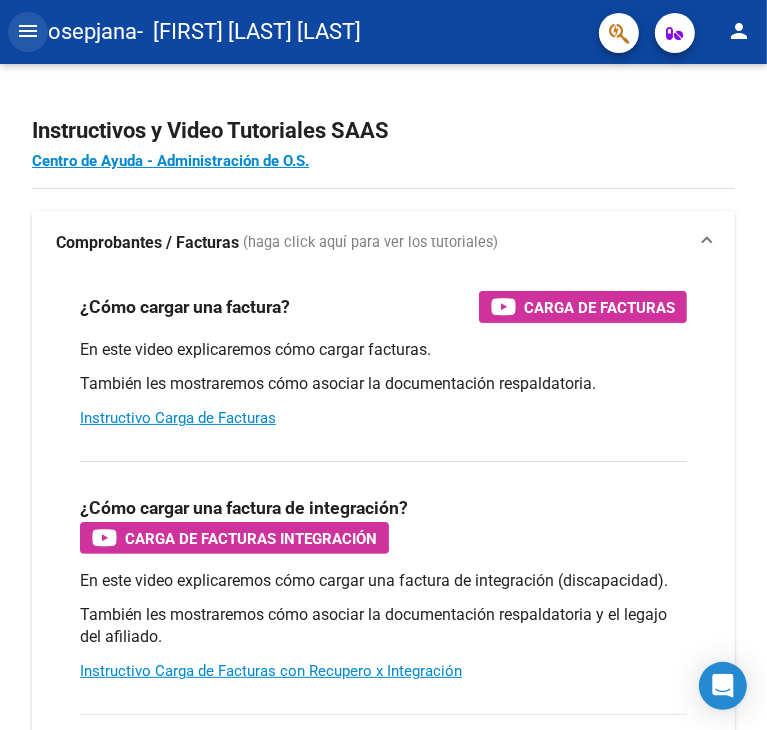 click on "menu" 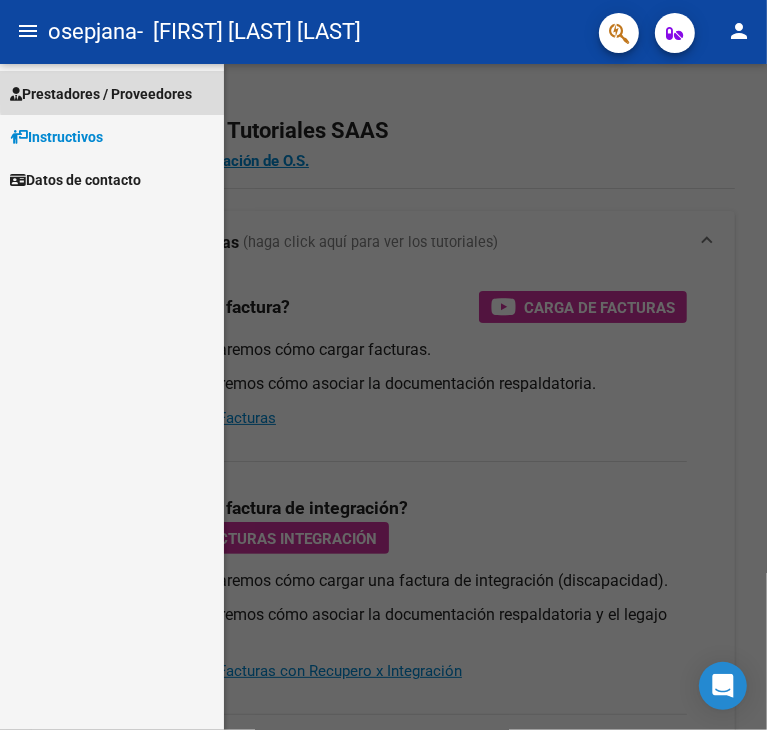 click on "Prestadores / Proveedores" at bounding box center (101, 94) 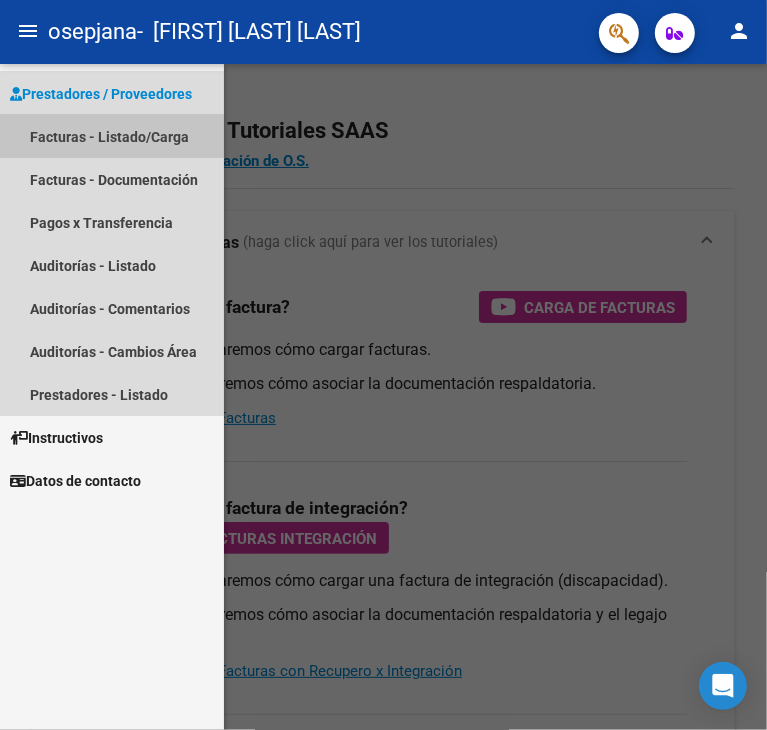 click on "Facturas - Listado/Carga" at bounding box center [112, 136] 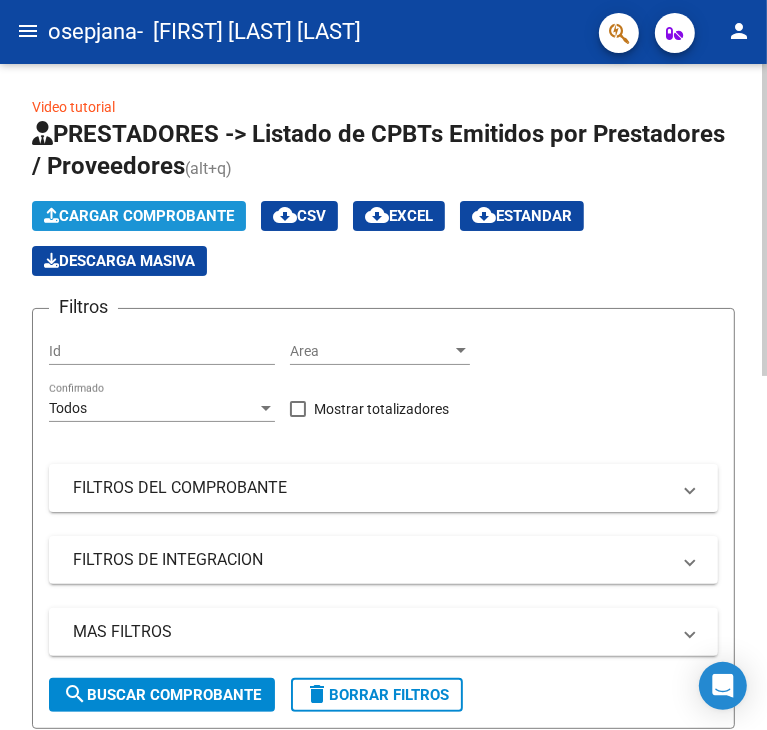 click on "Cargar Comprobante" 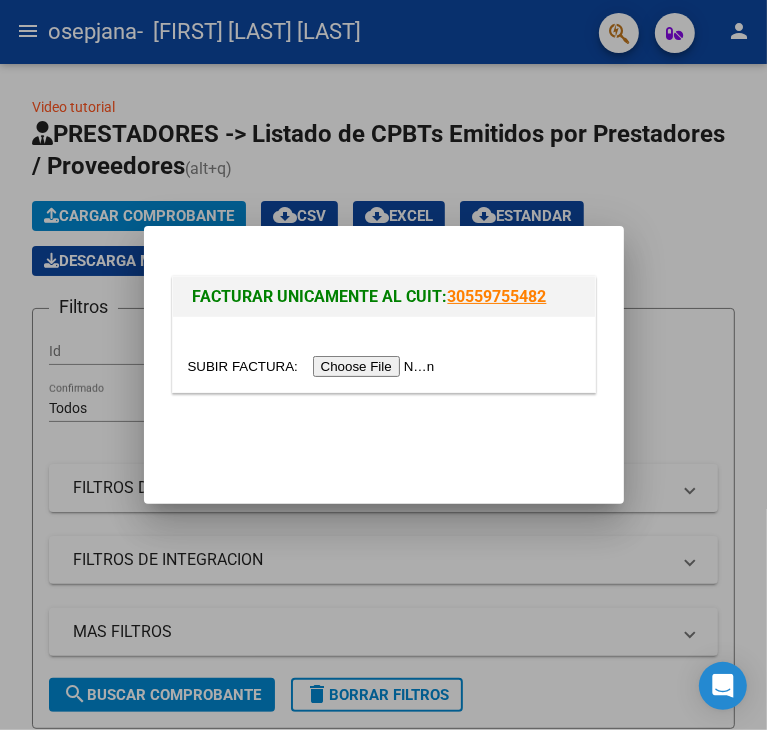 click at bounding box center (383, 365) 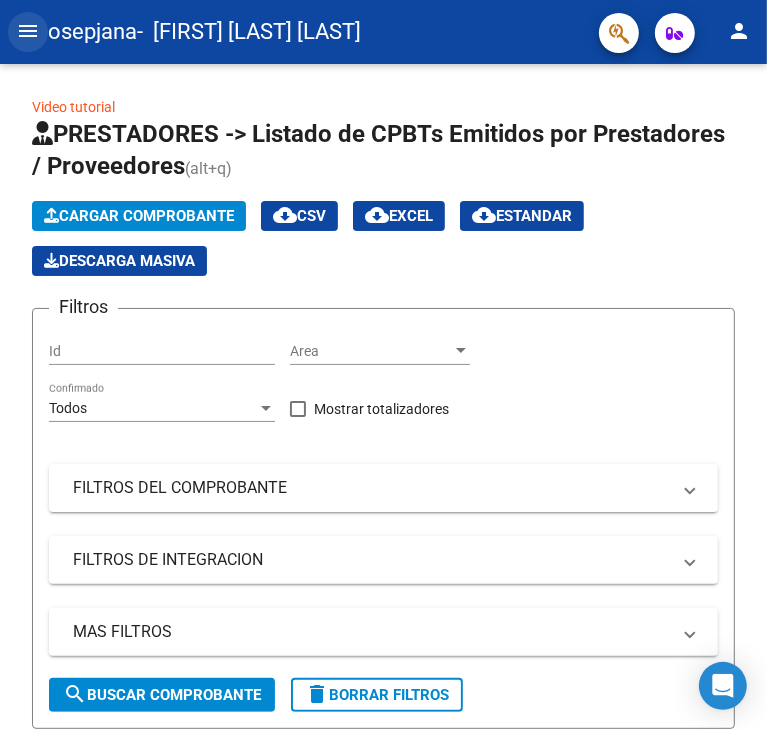 click on "menu" 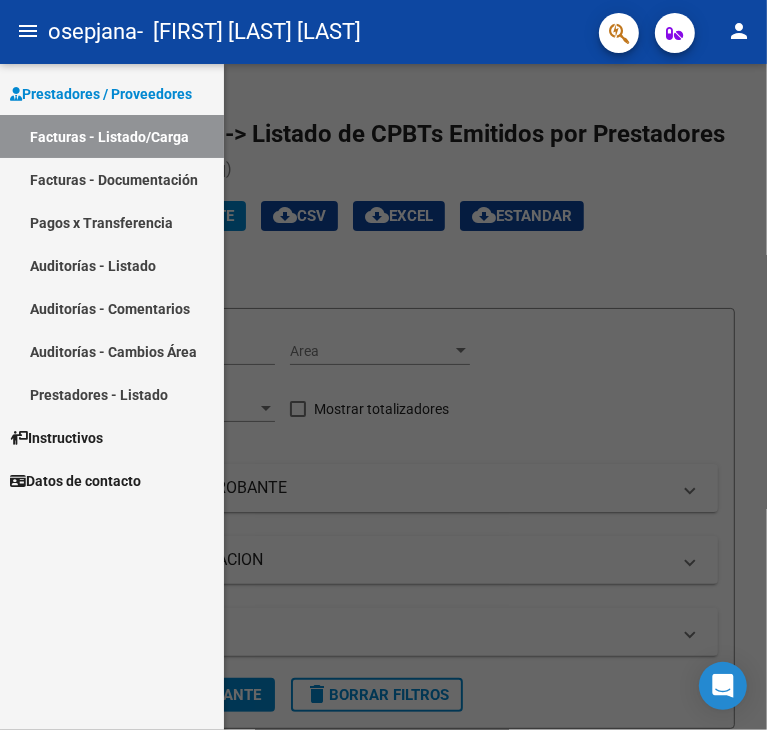 drag, startPoint x: 316, startPoint y: 125, endPoint x: 251, endPoint y: 212, distance: 108.60018 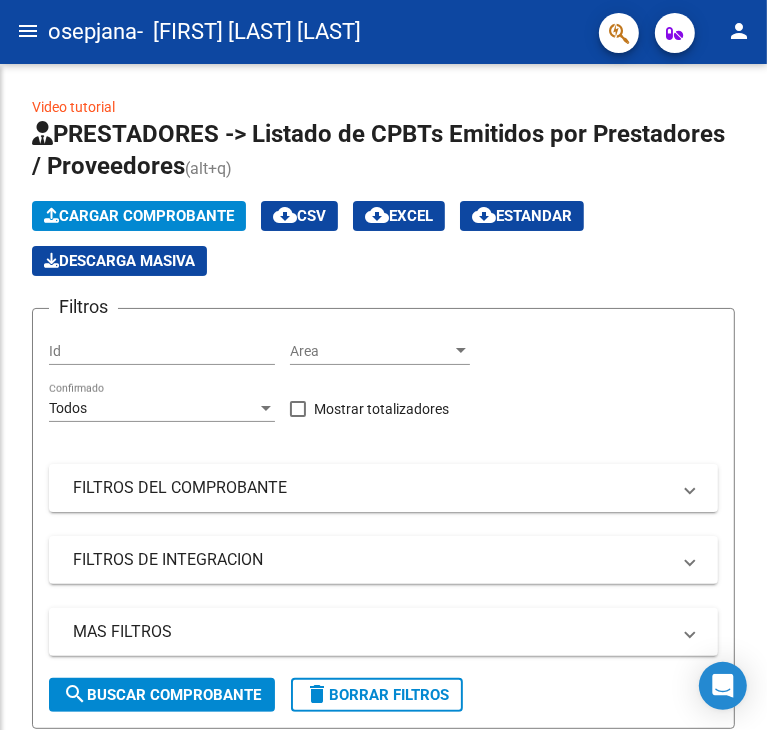 click 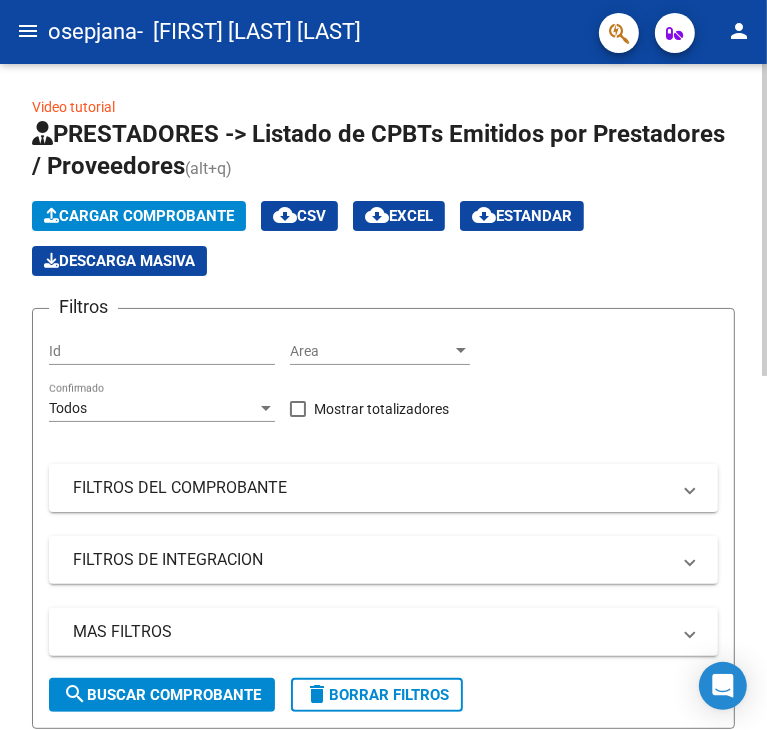 click on "Cargar Comprobante" 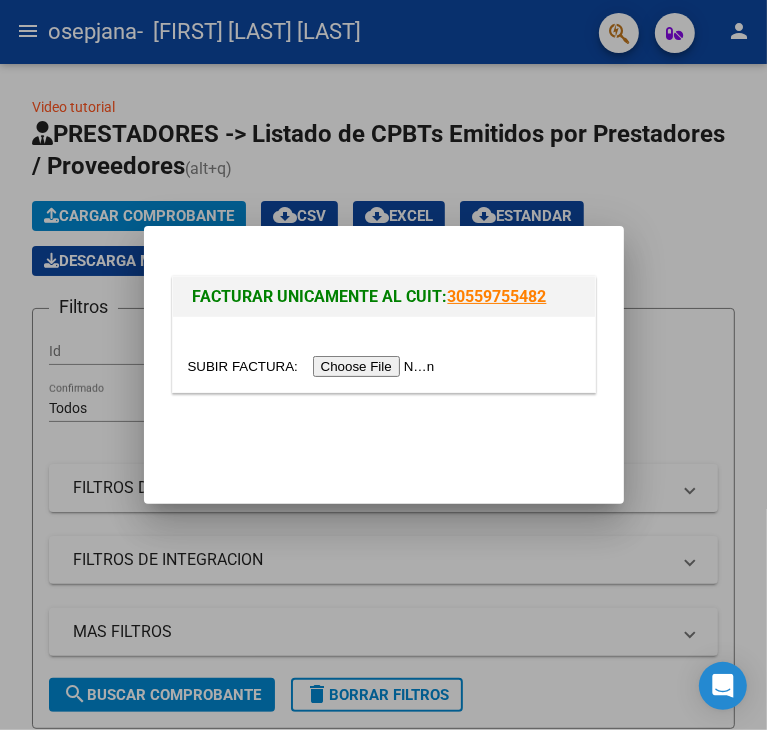 click at bounding box center (314, 366) 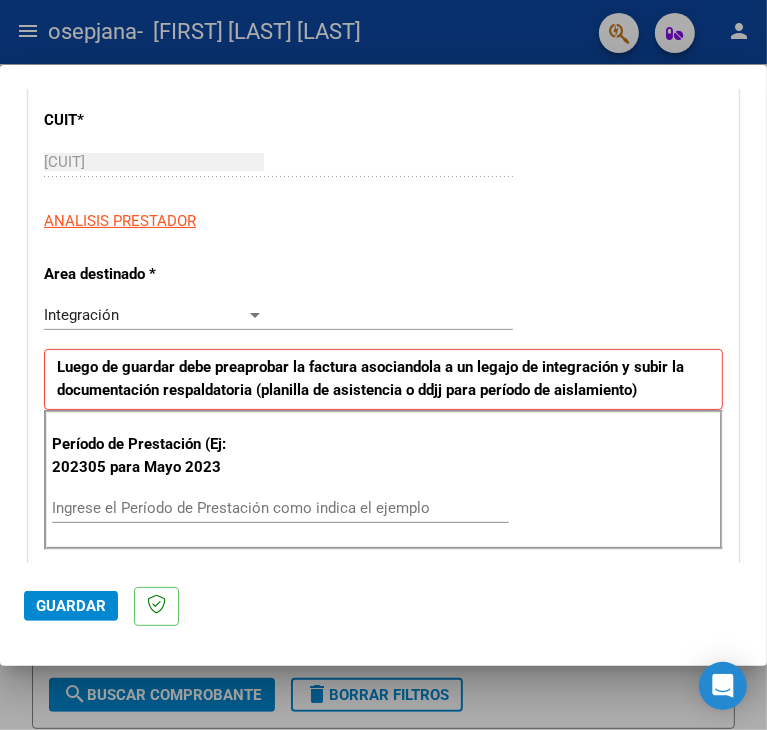 scroll, scrollTop: 400, scrollLeft: 0, axis: vertical 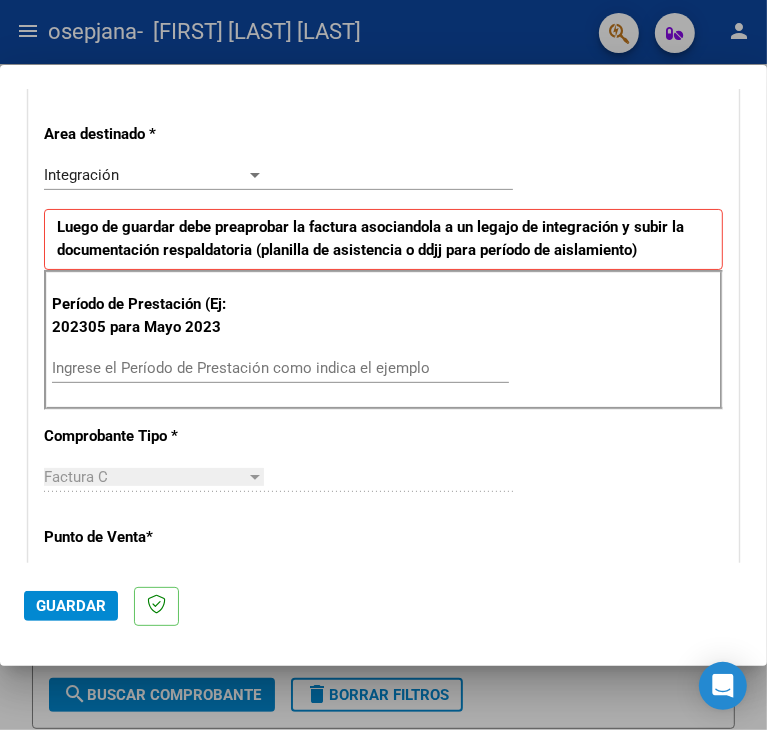 click on "Ingrese el Período de Prestación como indica el ejemplo" at bounding box center [159, 368] 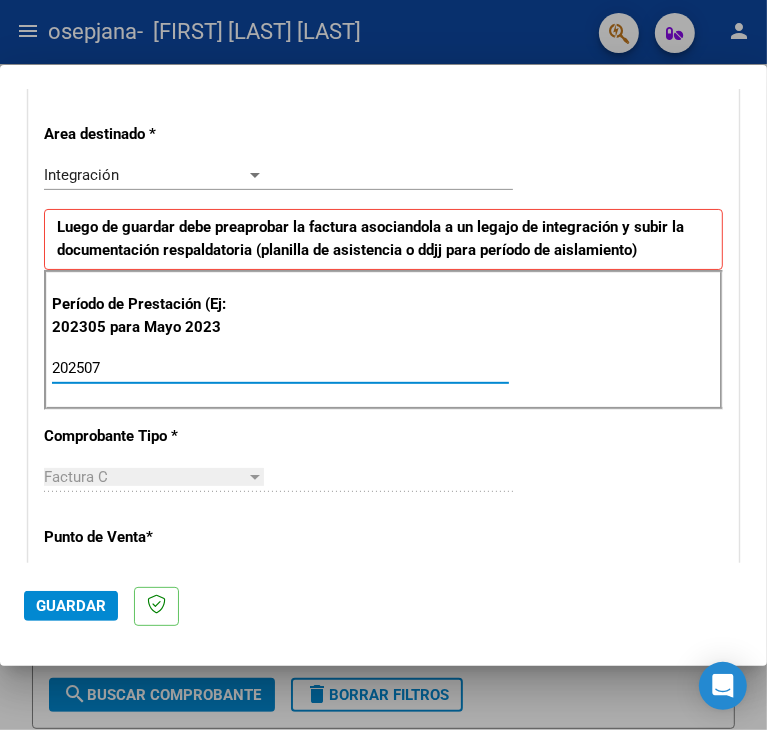 type on "202507" 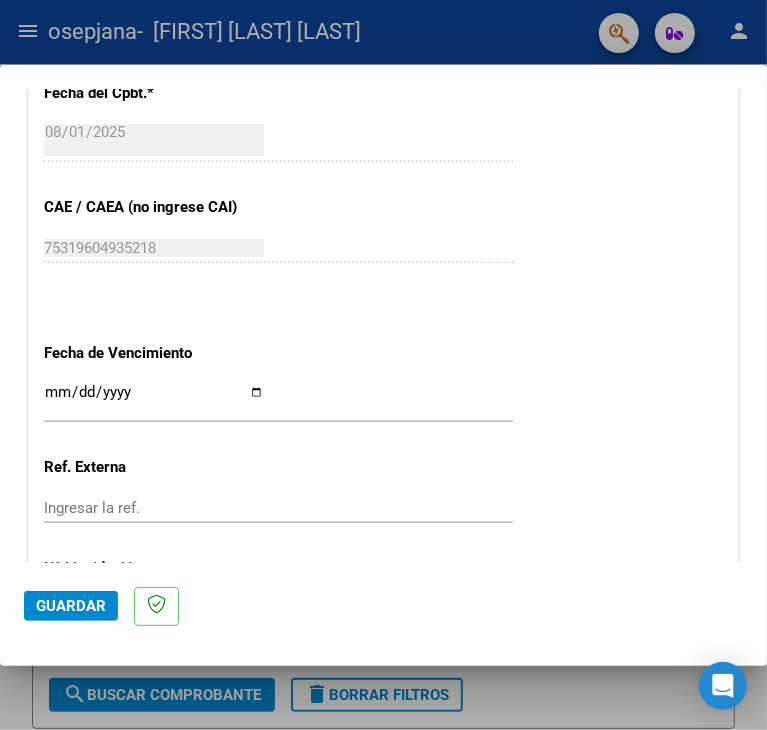 scroll, scrollTop: 1223, scrollLeft: 0, axis: vertical 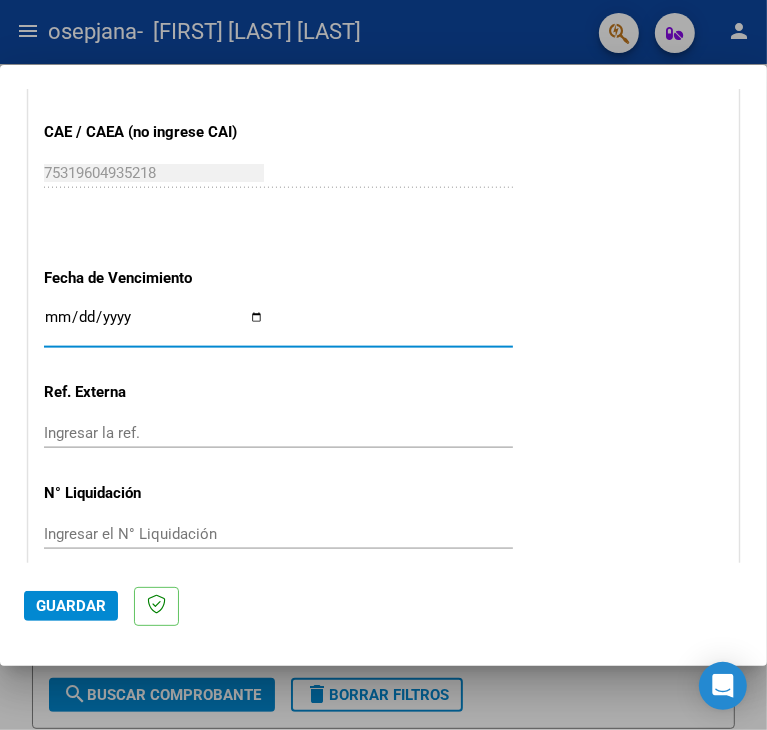 click on "Ingresar la fecha" at bounding box center (154, 325) 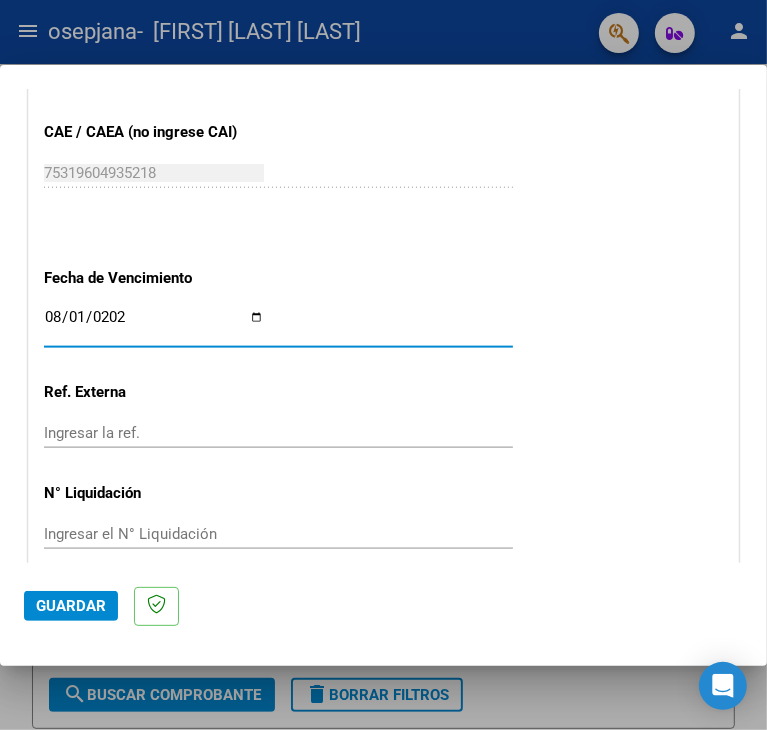type on "2025-08-01" 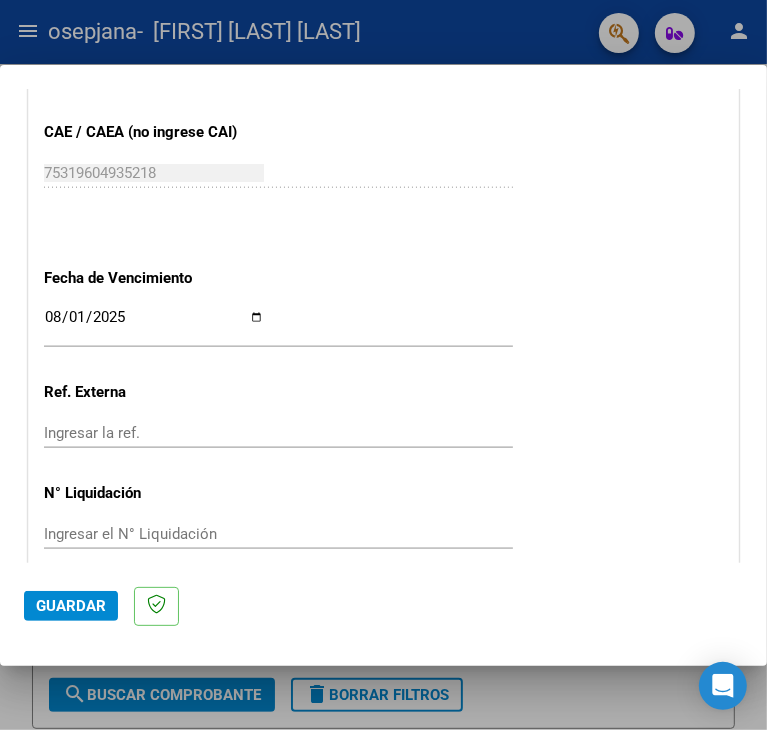 scroll, scrollTop: 1306, scrollLeft: 0, axis: vertical 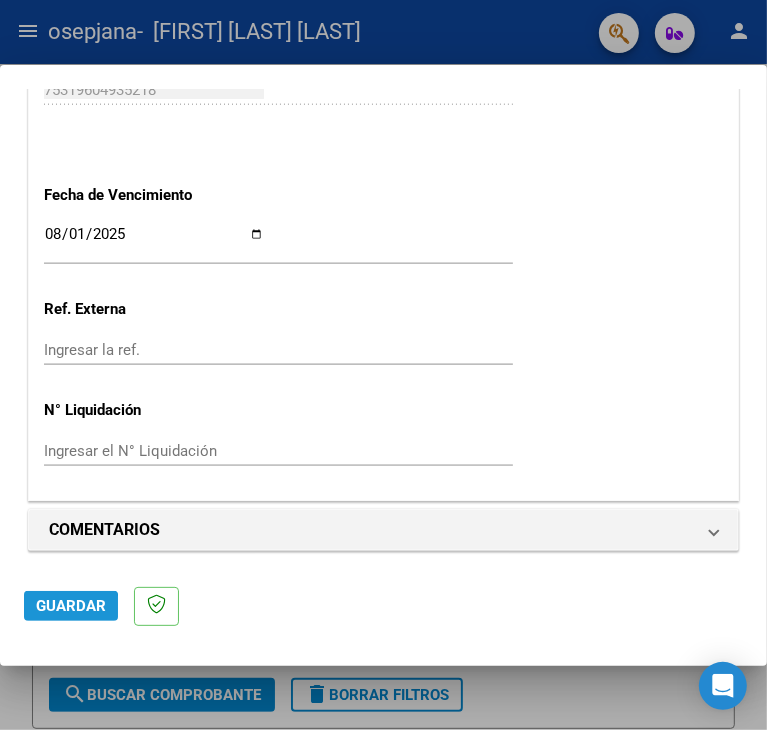 click on "Guardar" 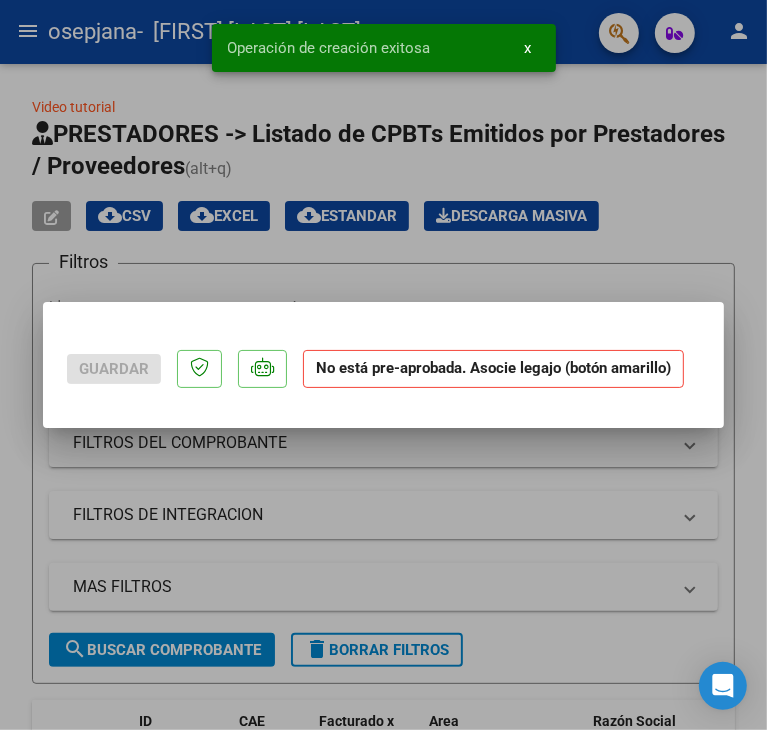 scroll, scrollTop: 0, scrollLeft: 0, axis: both 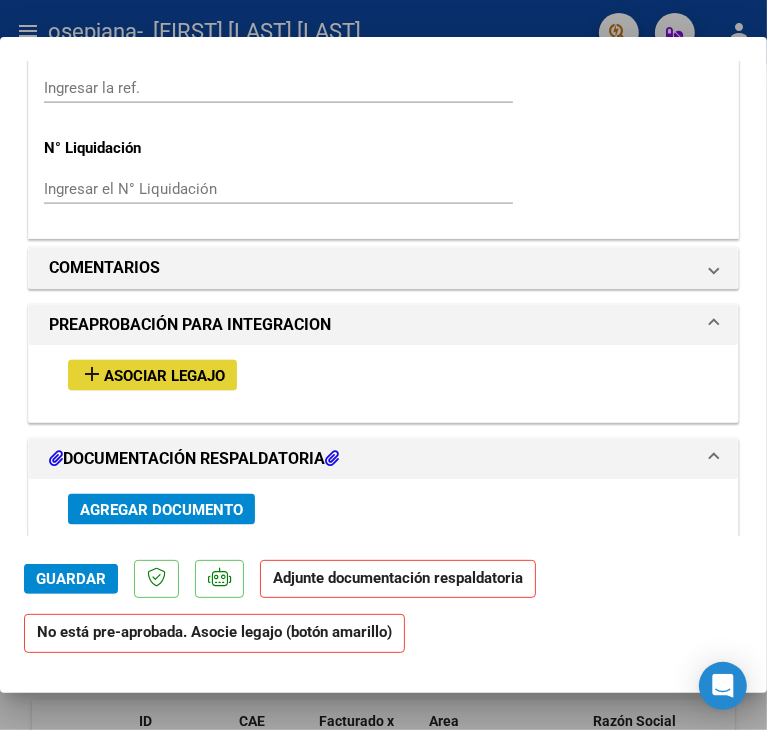 click on "add Asociar Legajo" at bounding box center (152, 375) 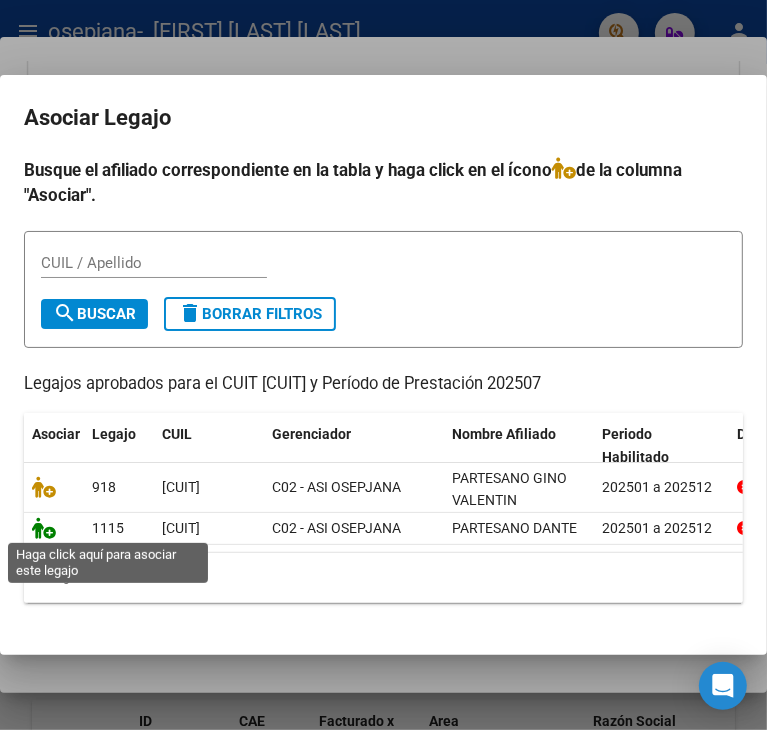 click 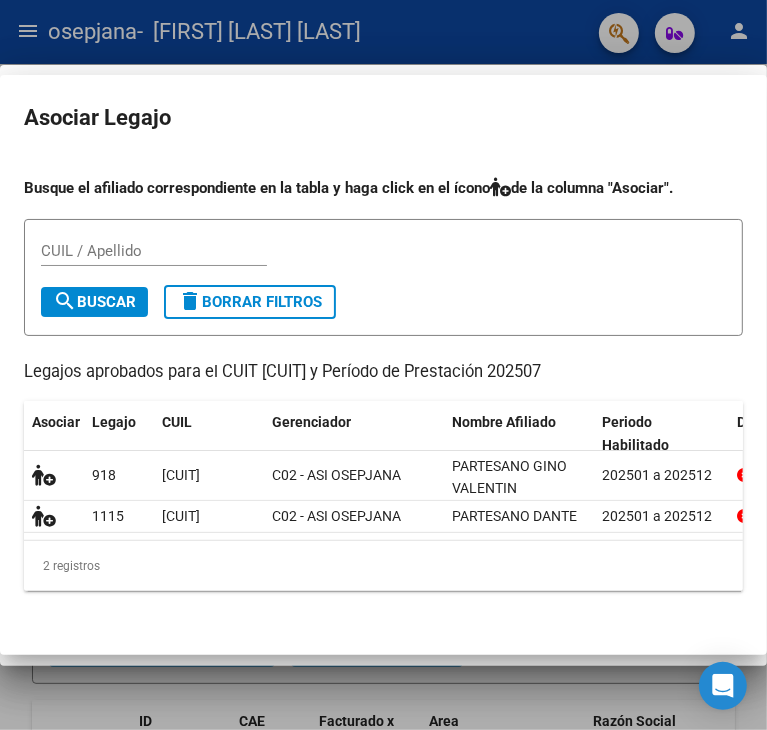 scroll, scrollTop: 1609, scrollLeft: 0, axis: vertical 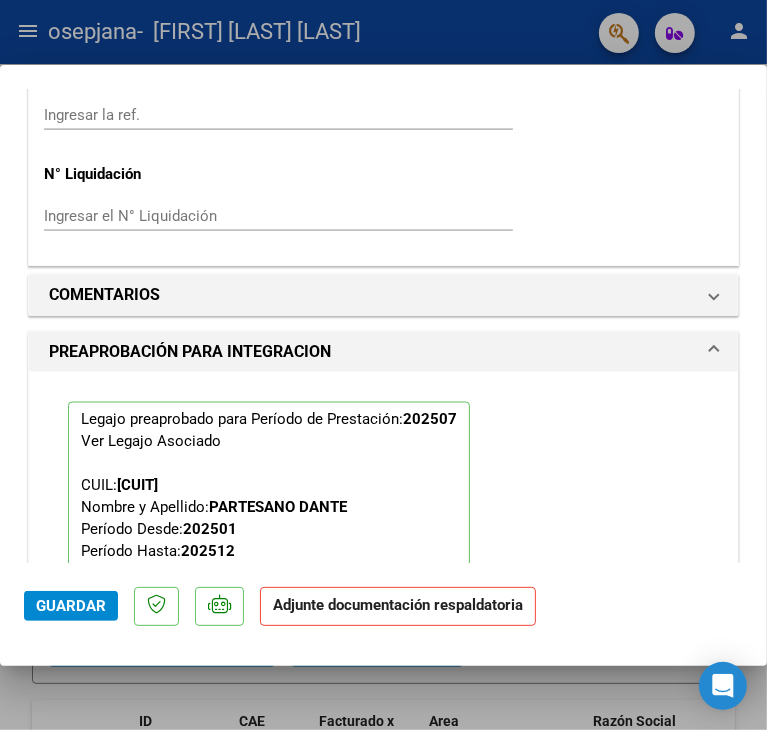 click on "Guardar" 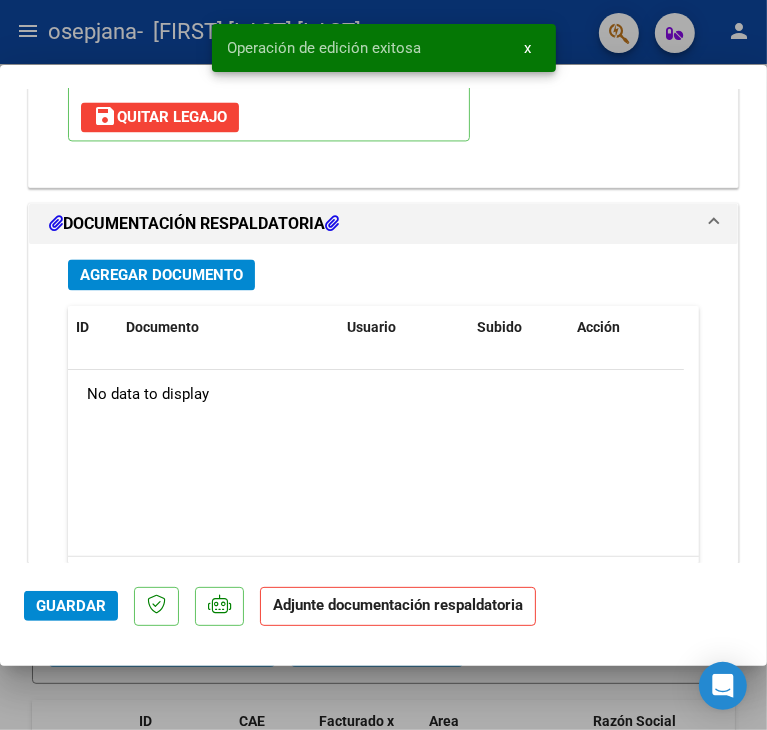 scroll, scrollTop: 2148, scrollLeft: 0, axis: vertical 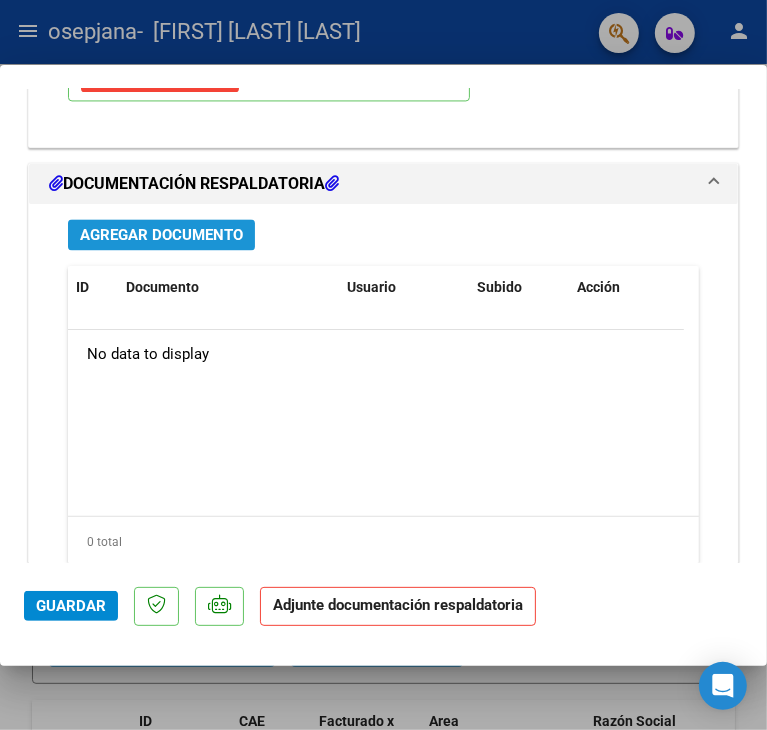 click on "Agregar Documento" at bounding box center [161, 234] 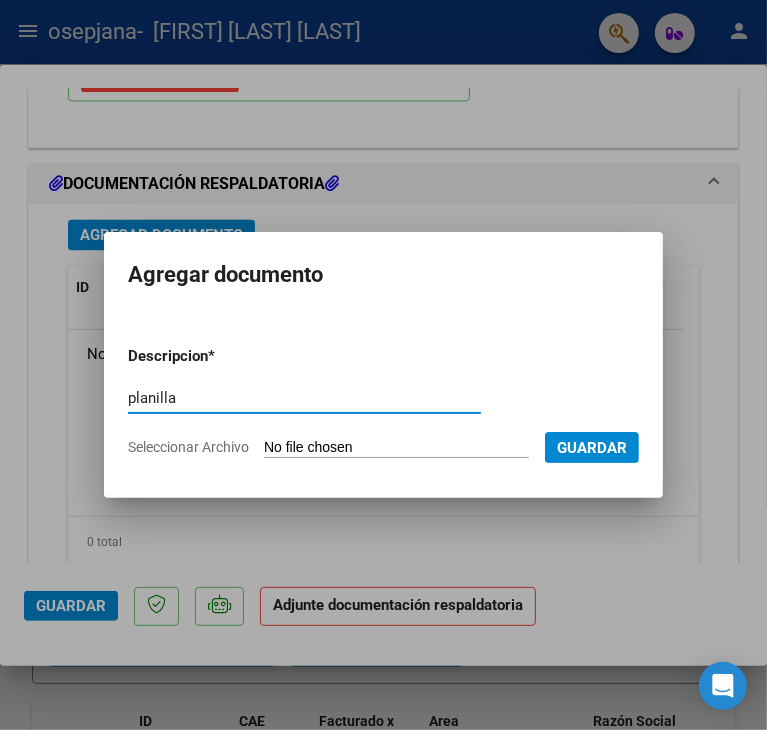 type on "planilla" 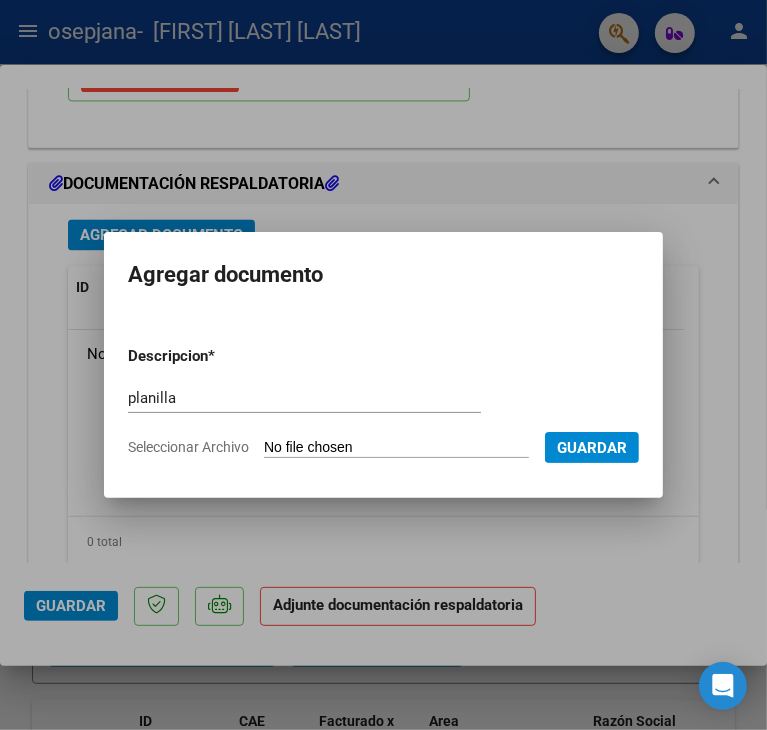 click on "Seleccionar Archivo" at bounding box center (396, 448) 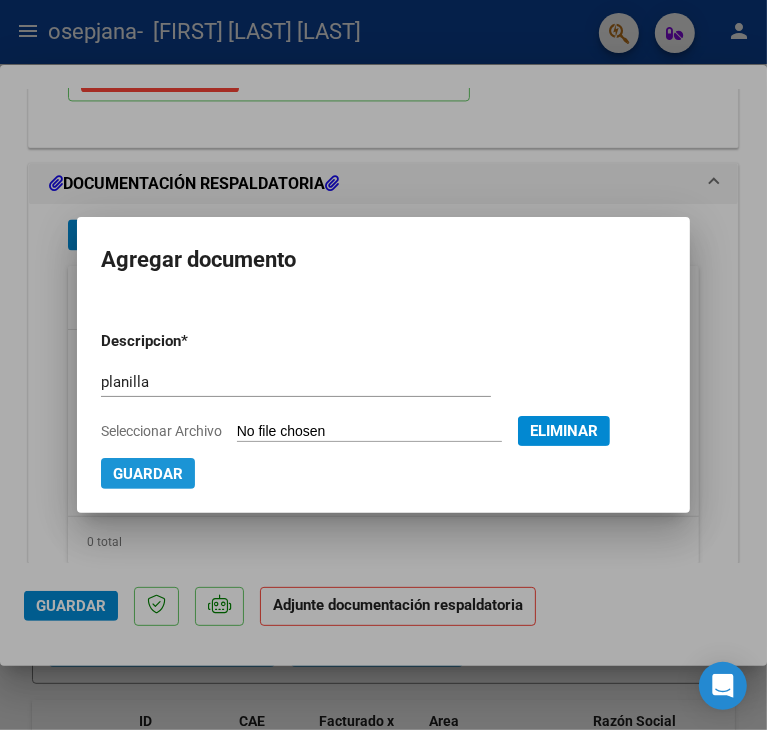 click on "Guardar" at bounding box center [148, 474] 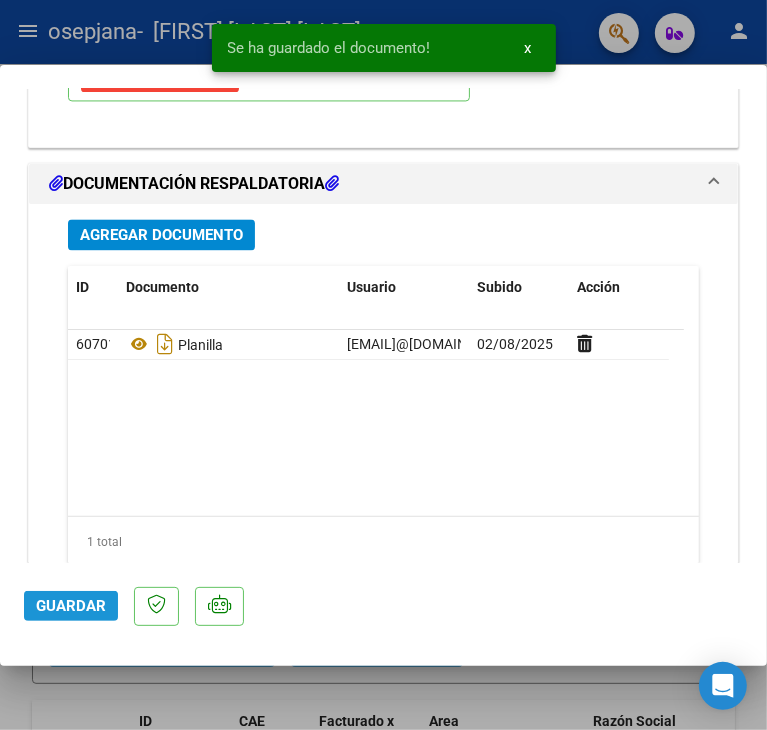click on "Guardar" 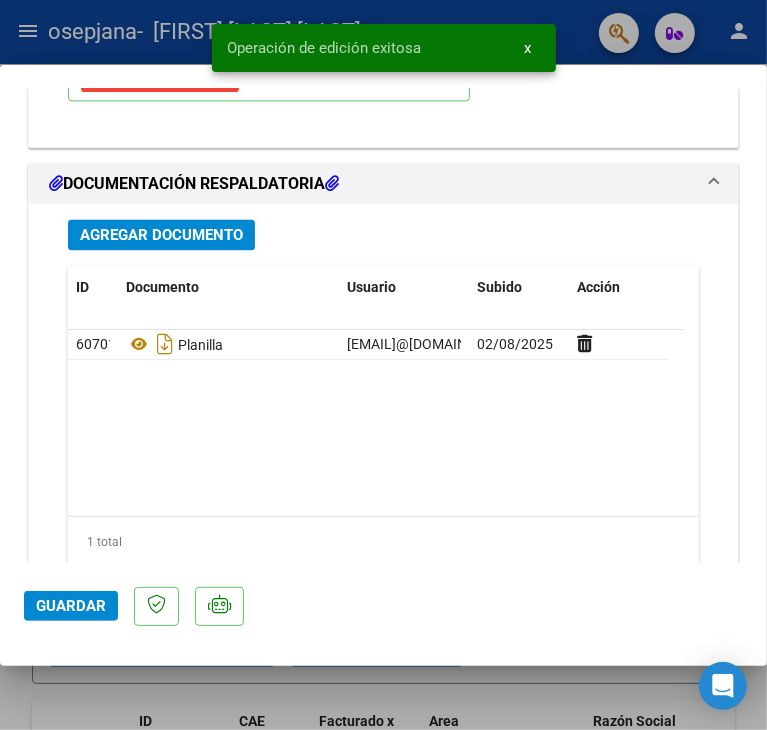 click at bounding box center [383, 365] 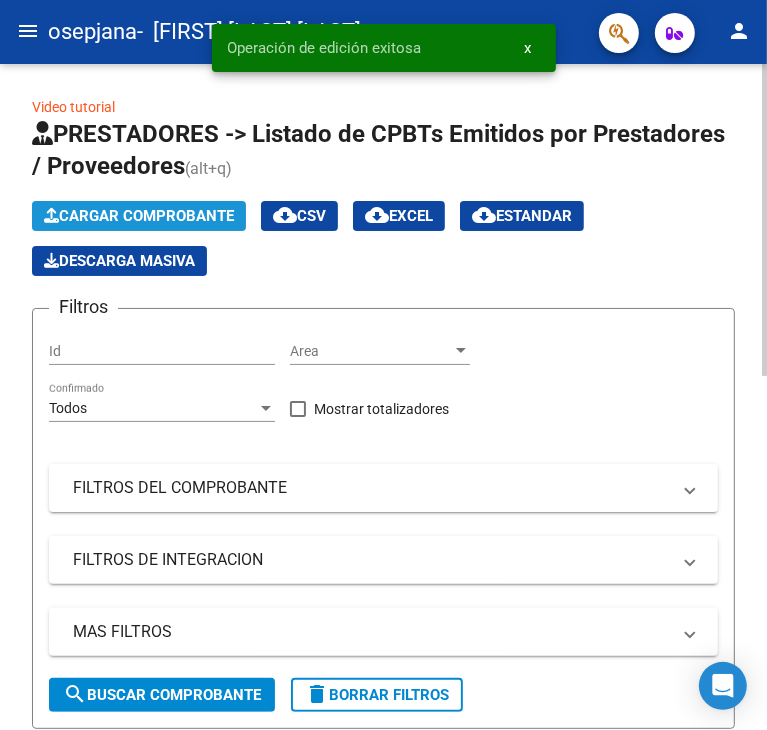 click on "Cargar Comprobante" 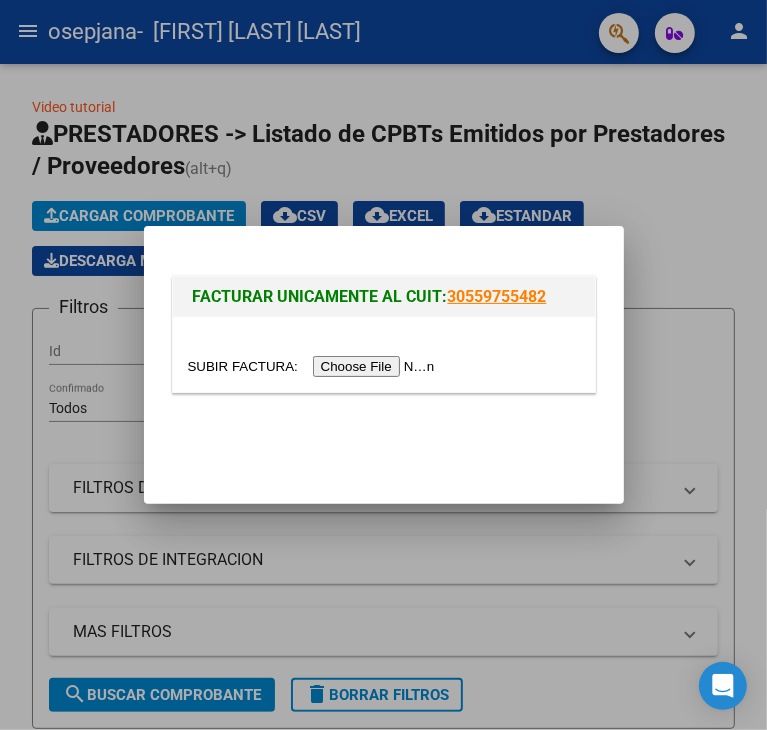 click at bounding box center (314, 366) 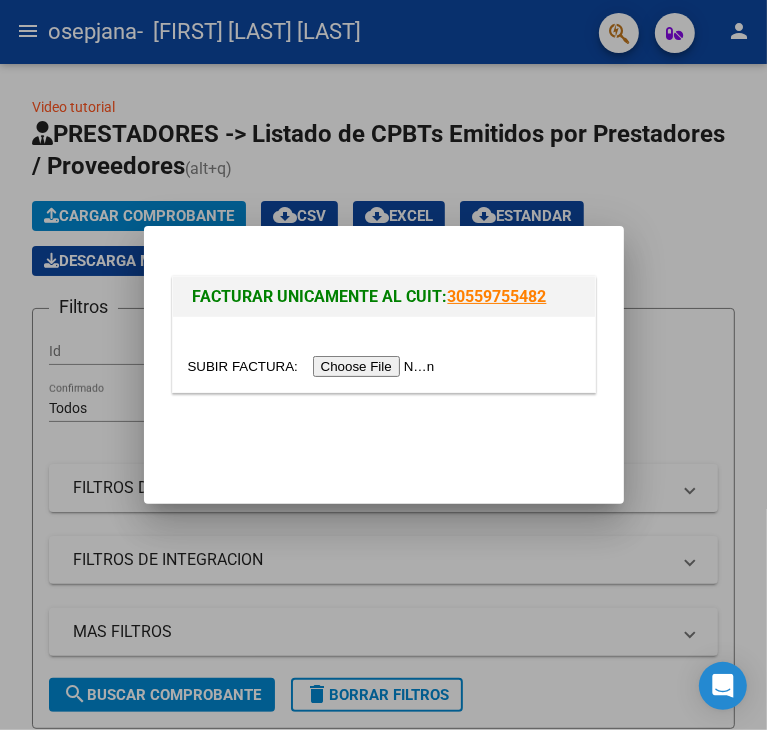 click at bounding box center (314, 366) 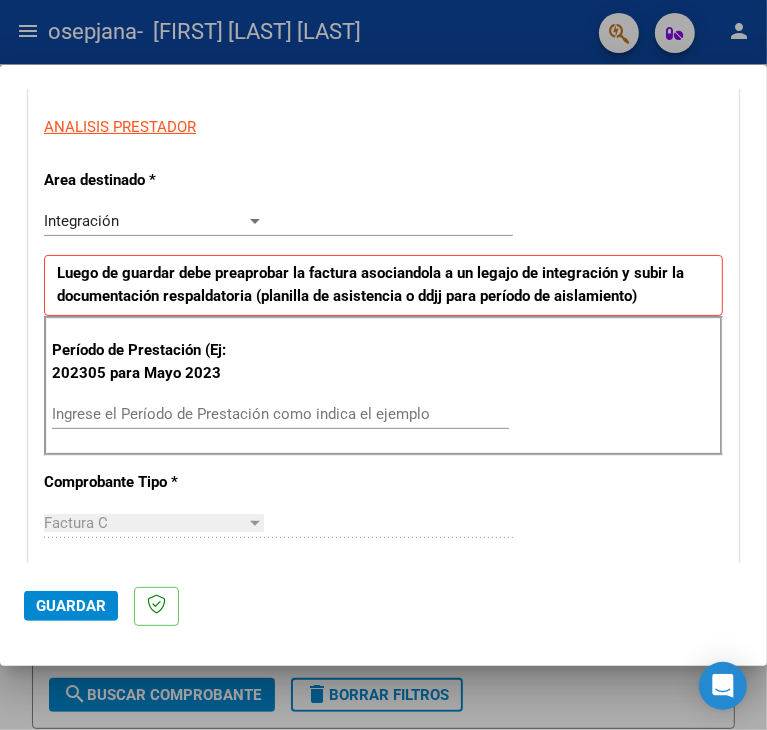 scroll, scrollTop: 380, scrollLeft: 0, axis: vertical 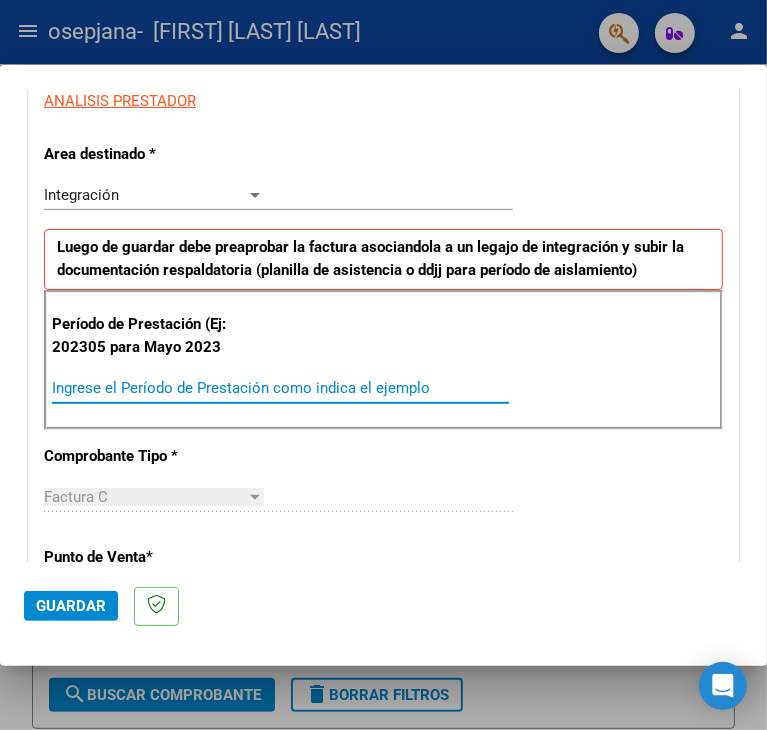 click on "Ingrese el Período de Prestación como indica el ejemplo" at bounding box center (159, 388) 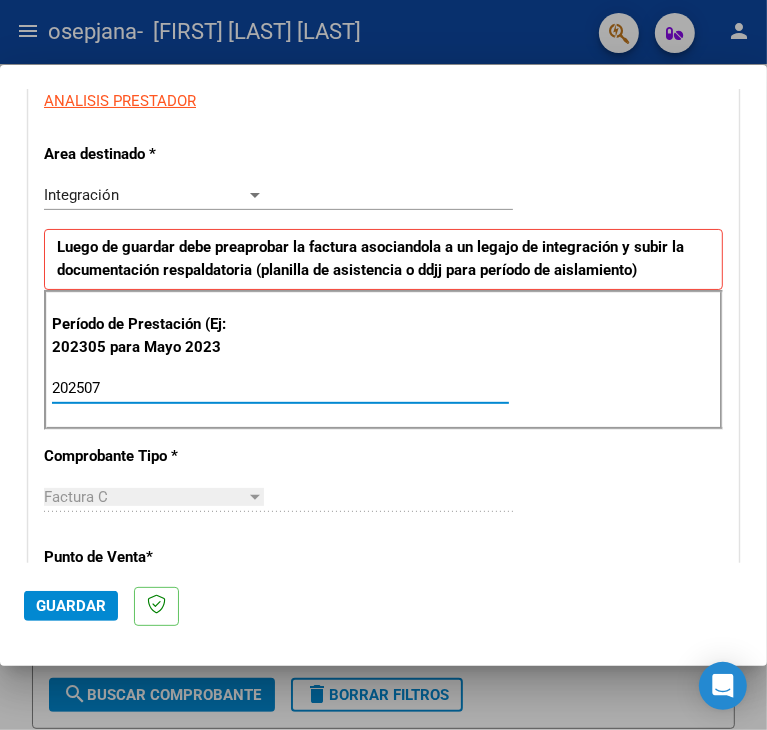 type on "202507" 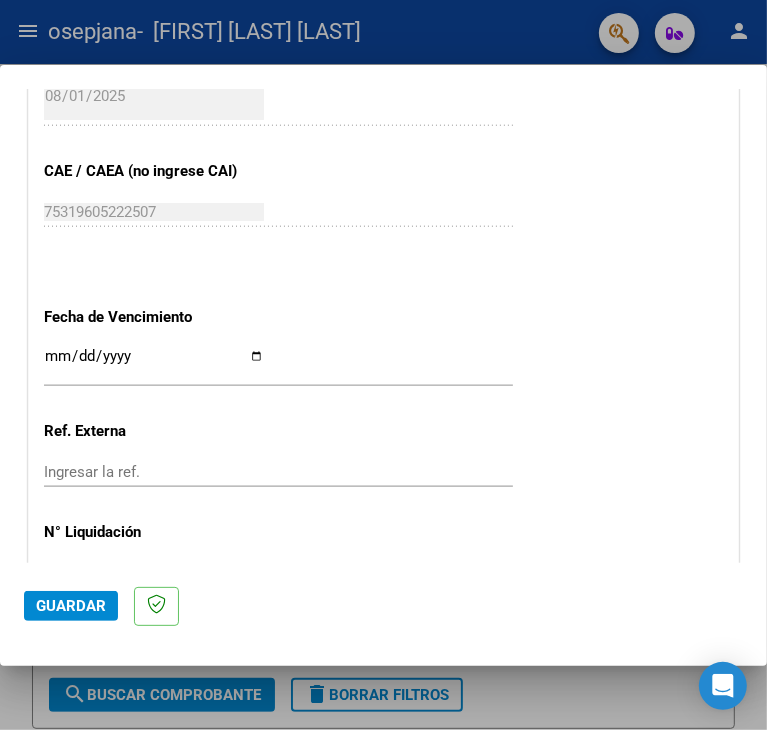 scroll, scrollTop: 1223, scrollLeft: 0, axis: vertical 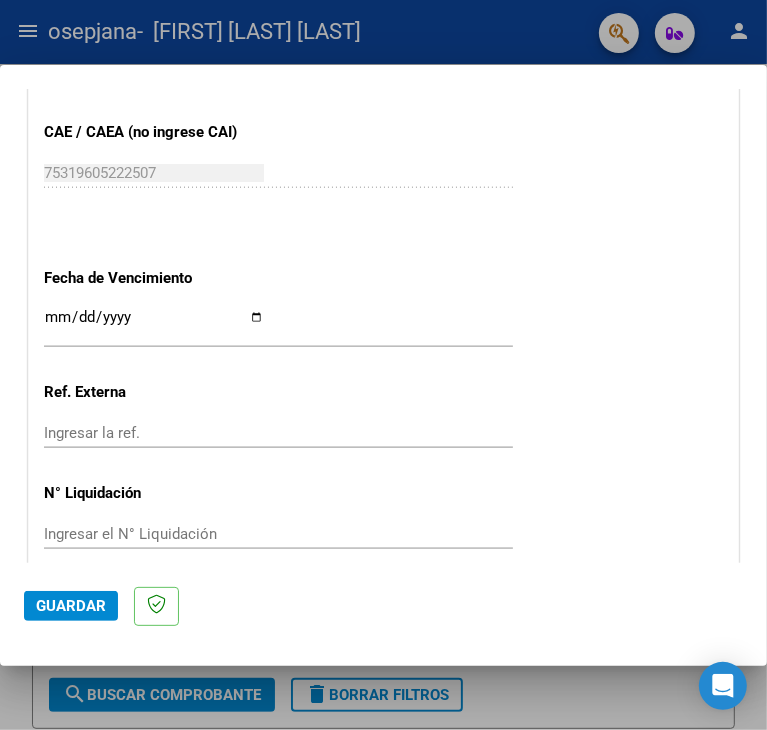 click on "Ingresar la fecha" at bounding box center (154, 325) 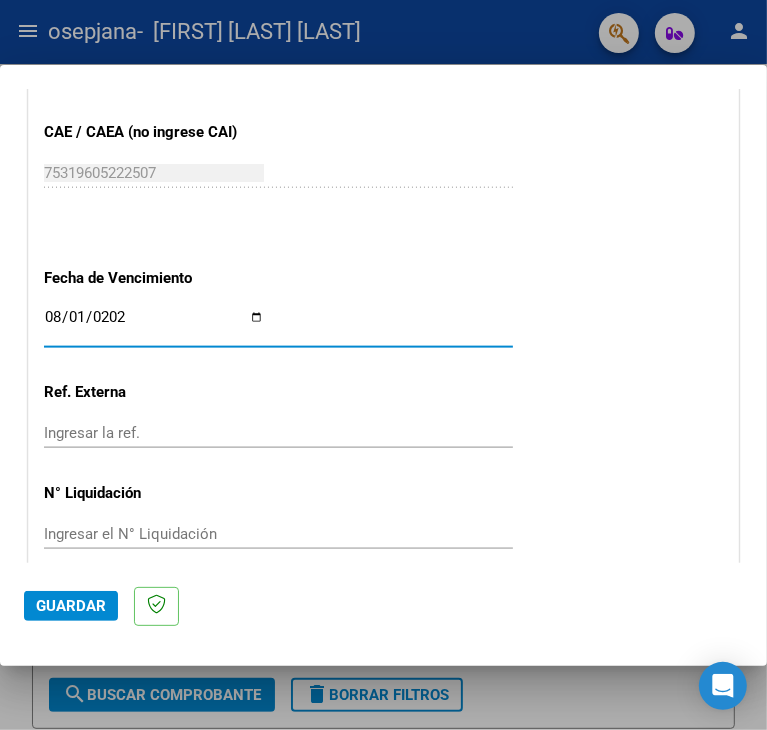 type on "2025-08-01" 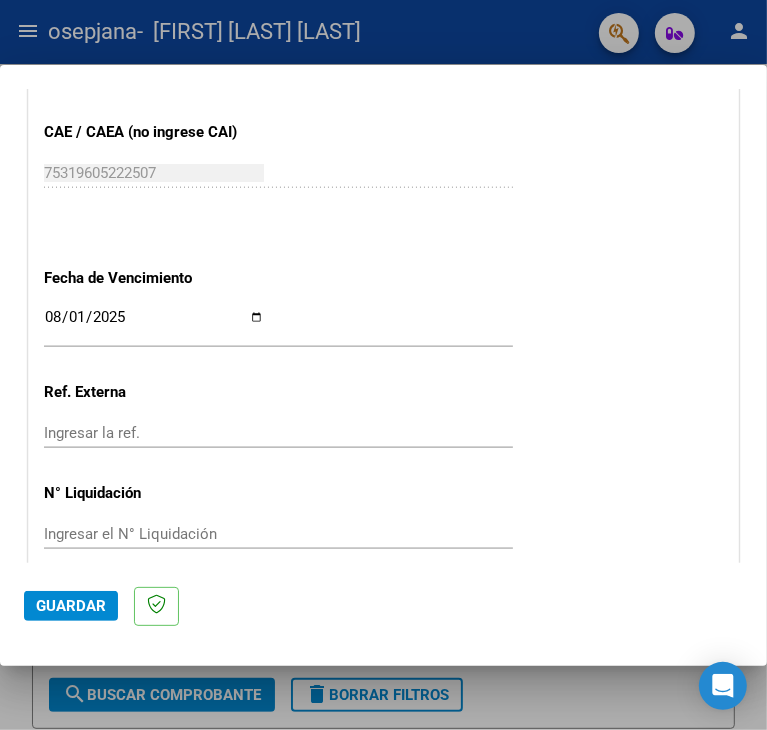 scroll, scrollTop: 1306, scrollLeft: 0, axis: vertical 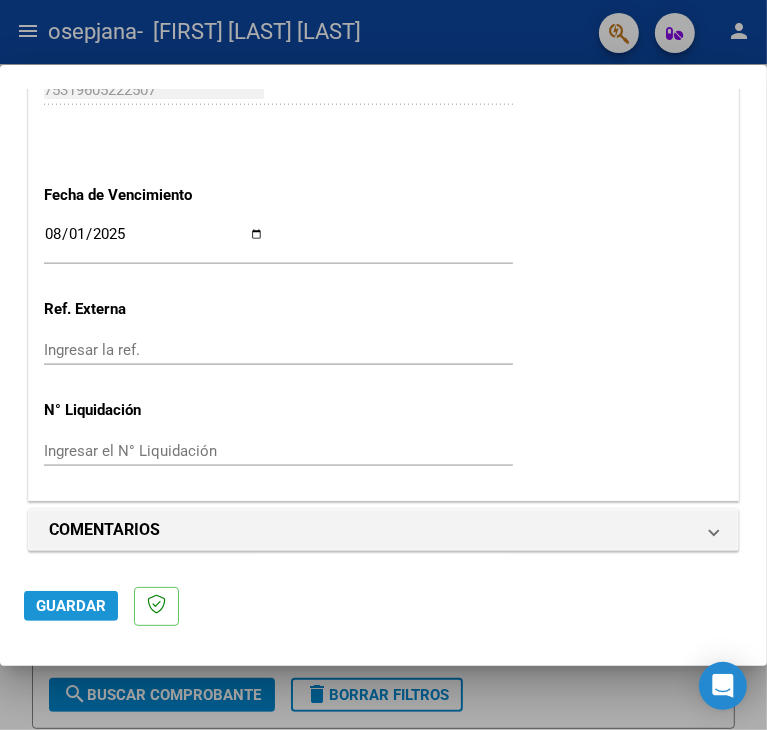 click on "Guardar" 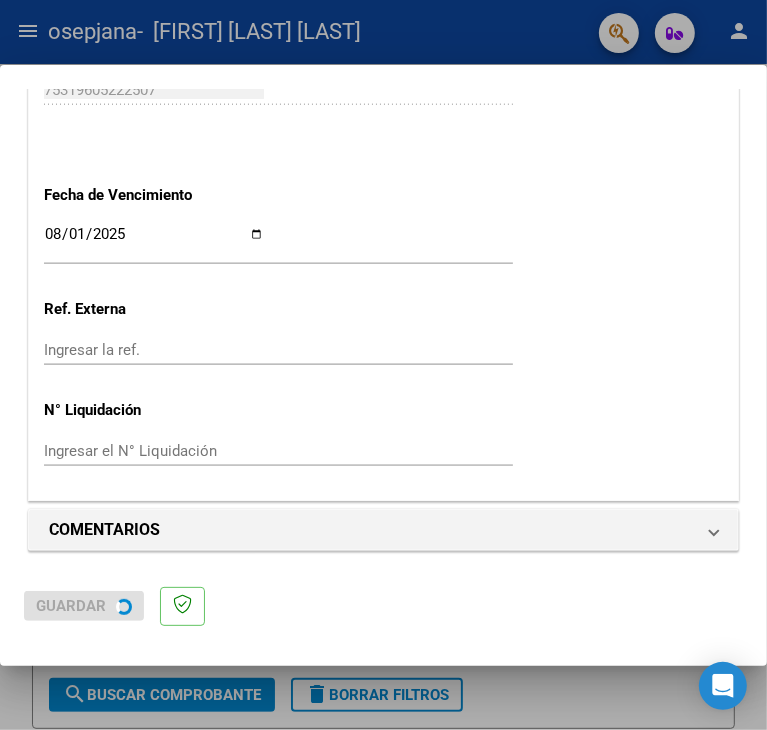 scroll, scrollTop: 0, scrollLeft: 0, axis: both 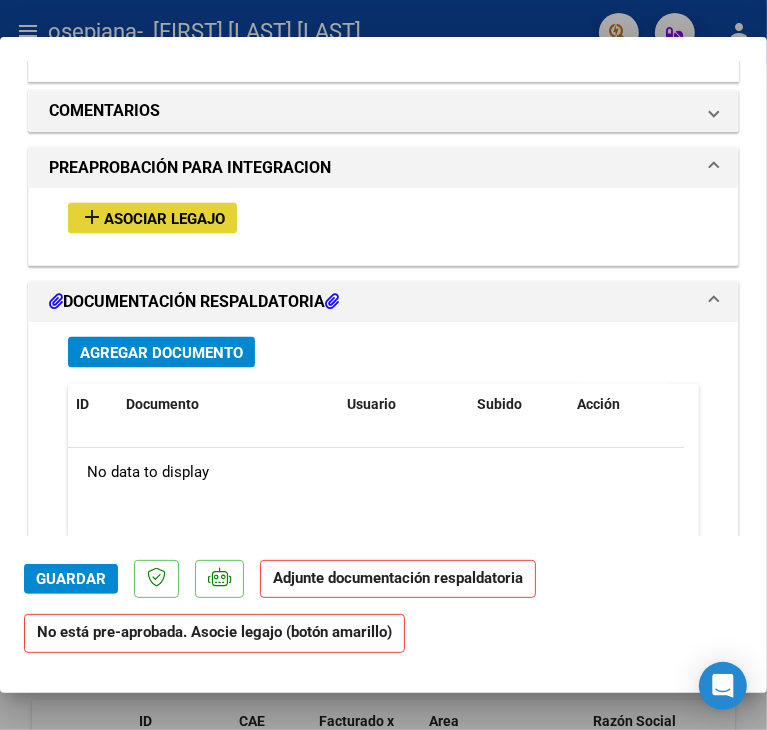 click on "Asociar Legajo" at bounding box center (164, 219) 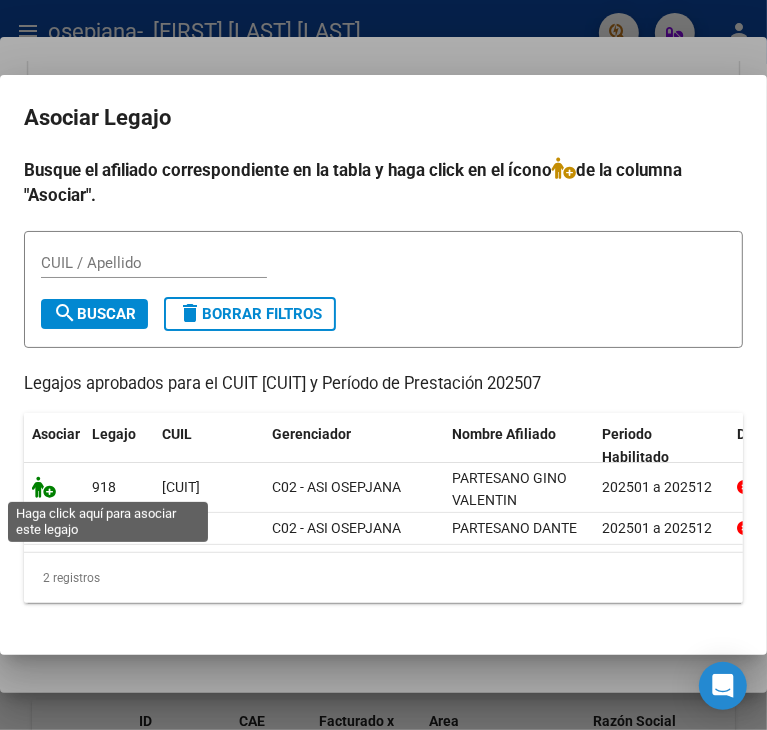 click 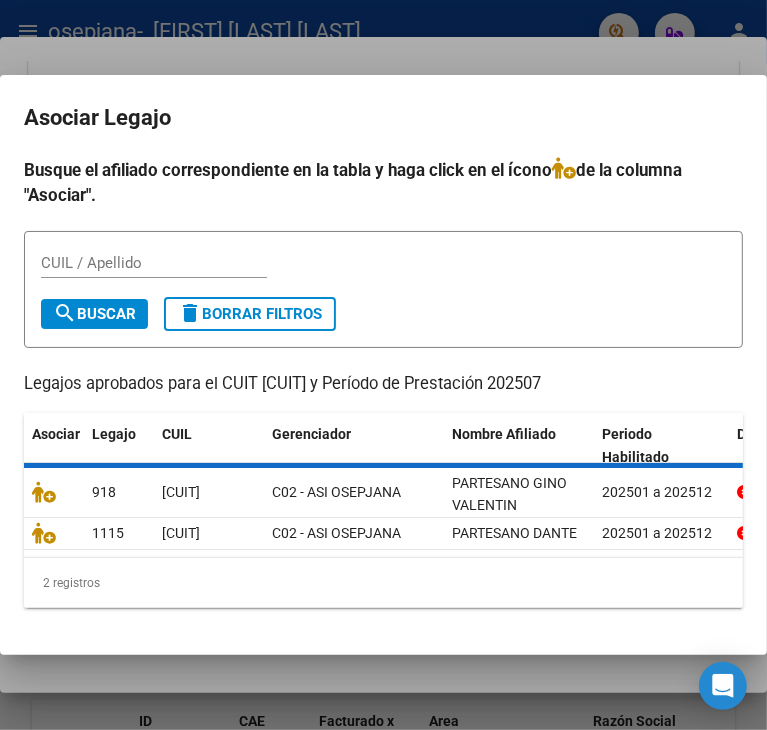 scroll, scrollTop: 1765, scrollLeft: 0, axis: vertical 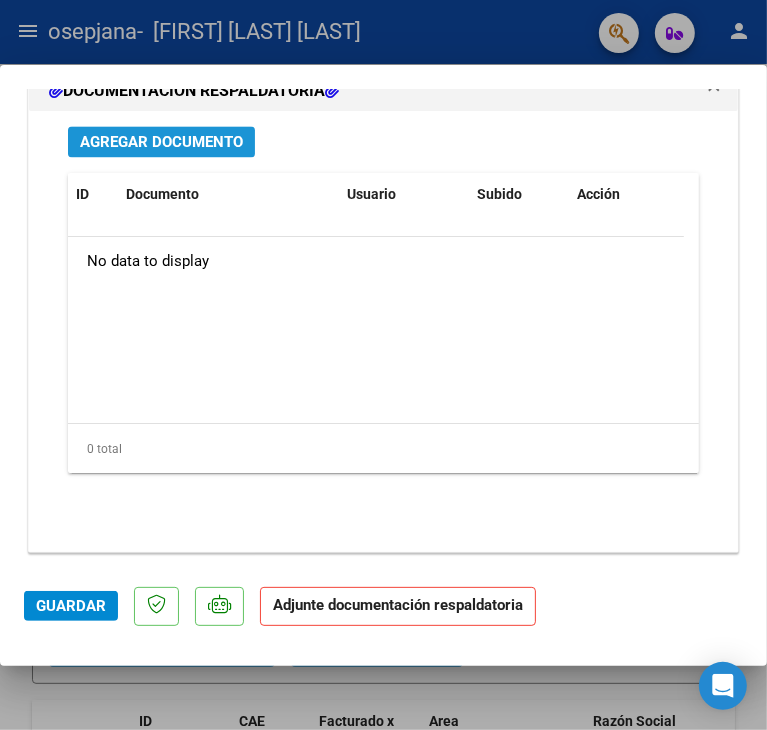 click on "Agregar Documento" at bounding box center (161, 142) 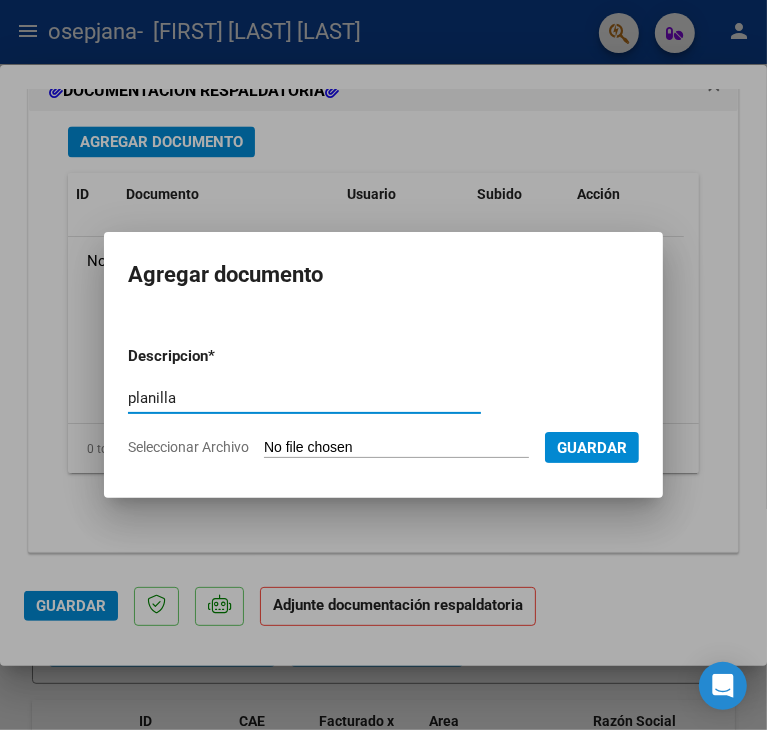 type on "planilla" 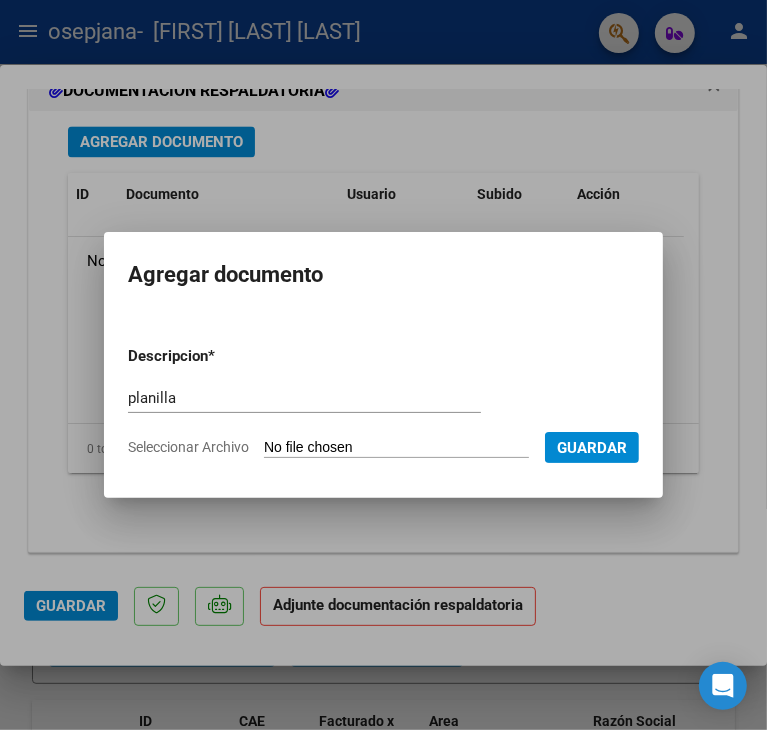 click on "Seleccionar Archivo" at bounding box center (396, 448) 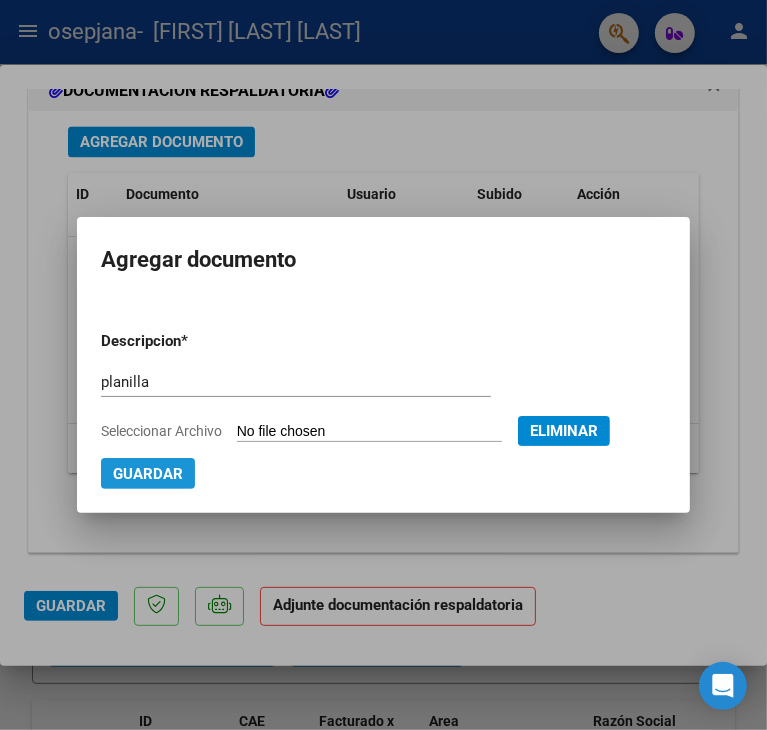 click on "Guardar" at bounding box center (148, 474) 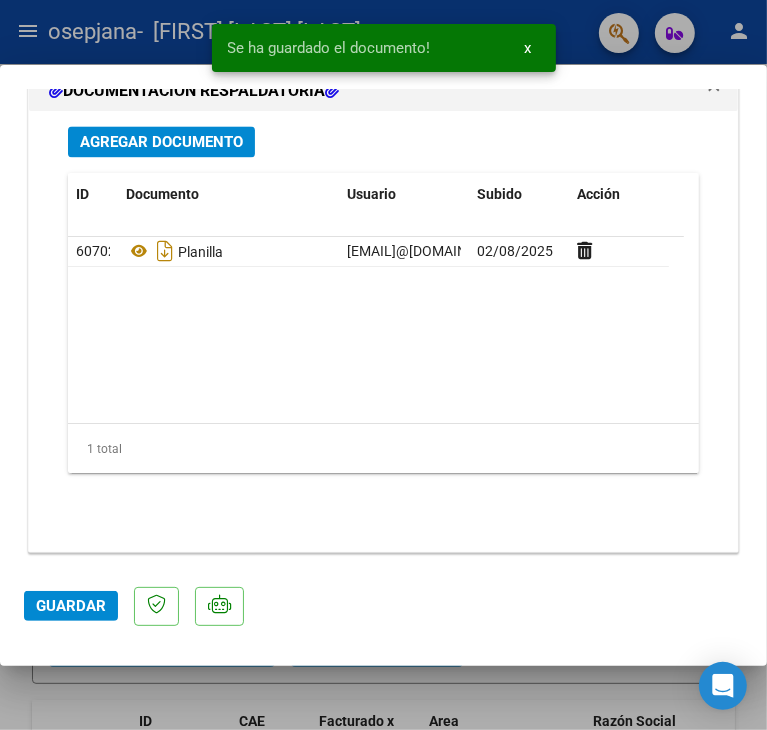 scroll, scrollTop: 2241, scrollLeft: 0, axis: vertical 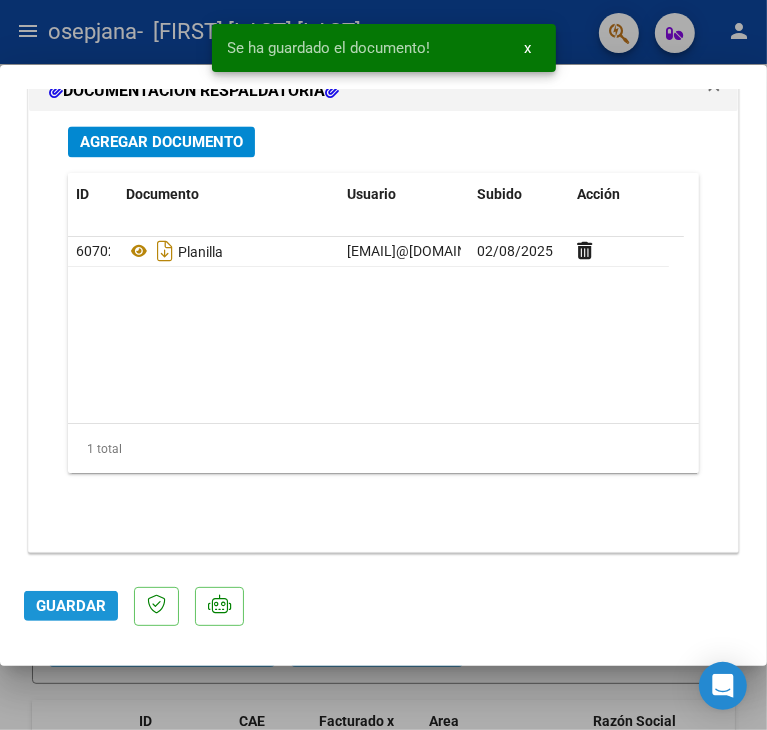 click on "Guardar" 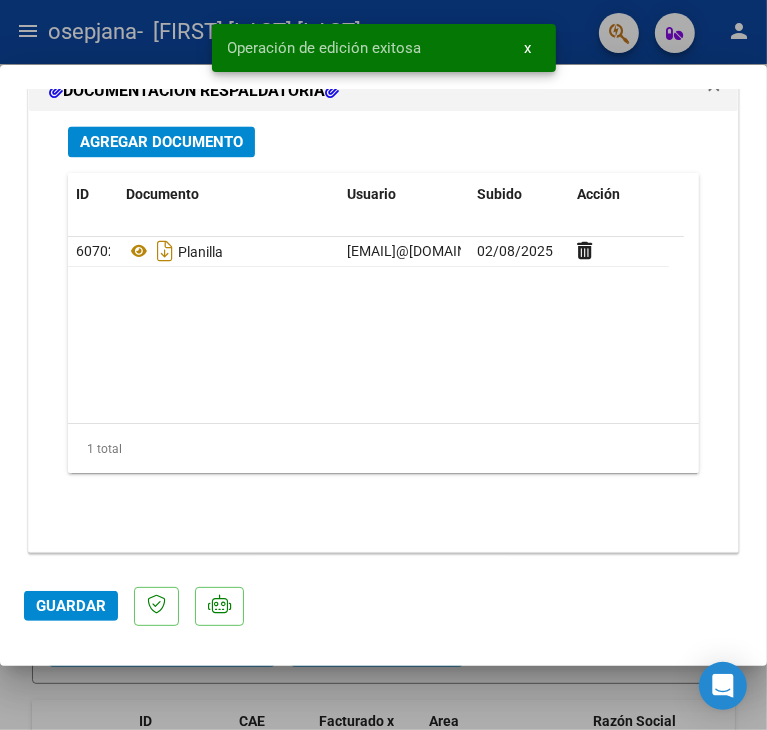 click at bounding box center (383, 365) 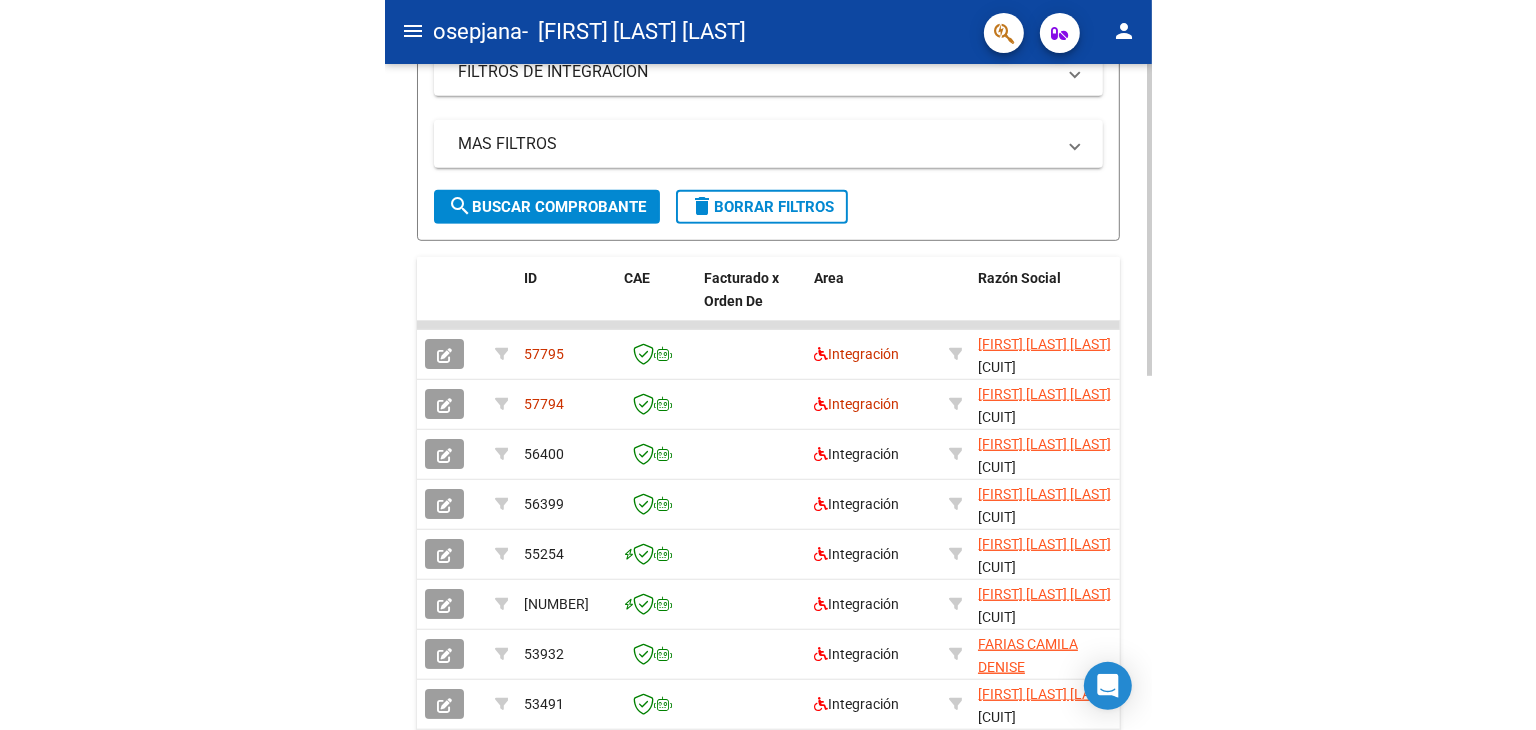 scroll, scrollTop: 492, scrollLeft: 0, axis: vertical 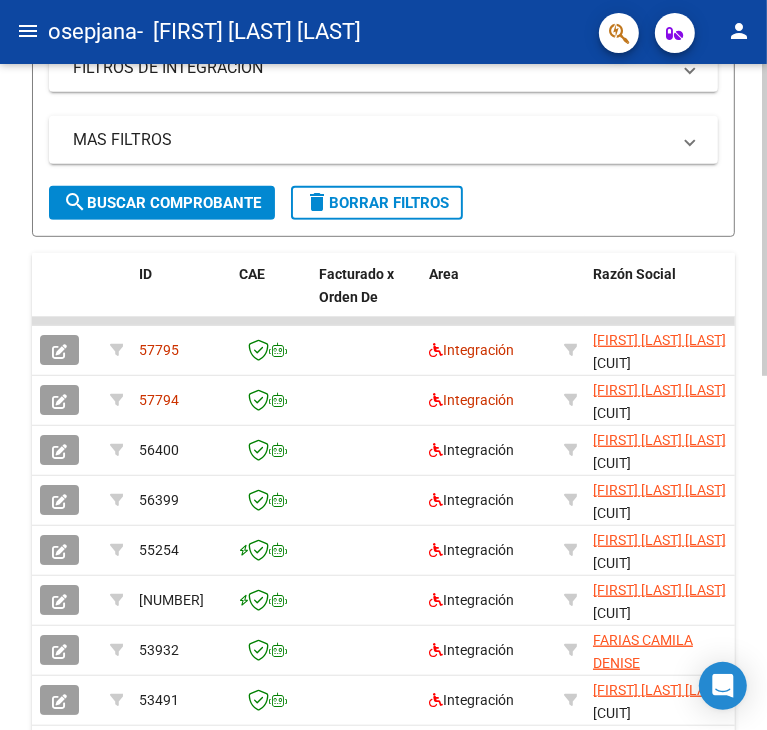 click on "menu  osepjana  -  [FIRST] [LAST] [LAST] person   Prestadores / Proveedores Facturas - Listado/Carga Facturas - Documentación Pagos x Transferencia Auditorías - Listado Auditorías - Comentarios Auditorías - Cambios Área Prestadores - Listado   Instructivos   Datos de contacto Video tutorial PRESTADORES -> Listado de CPBTs Emitidos por Prestadores / Proveedores (alt+q)   Cargar Comprobante
cloud_download CSV cloud_download EXCEL cloud_download Estandar Descarga Masiva
Filtros Id Area Area Todos Confirmado   Mostrar totalizadores FILTROS DEL COMPROBANTE Comprobante Tipo Comprobante Tipo Start date – End date Fec. Comprobante Desde / Hasta Días Emisión Desde(cant. días) Días Emisión Hasta(cant. días) CUIT / Razón Social Pto. Venta Nro. Comprobante Código SSS CAE Válido CAE Válido Todos Cargado Módulo Hosp. Todos Tiene facturacion Apócrifa Hospital Refes FILTROS DE INTEGRACION Período De Prestación Todos Rendido x SSS (dr_envio) Tipo de Registro Todos" at bounding box center (383, 365) 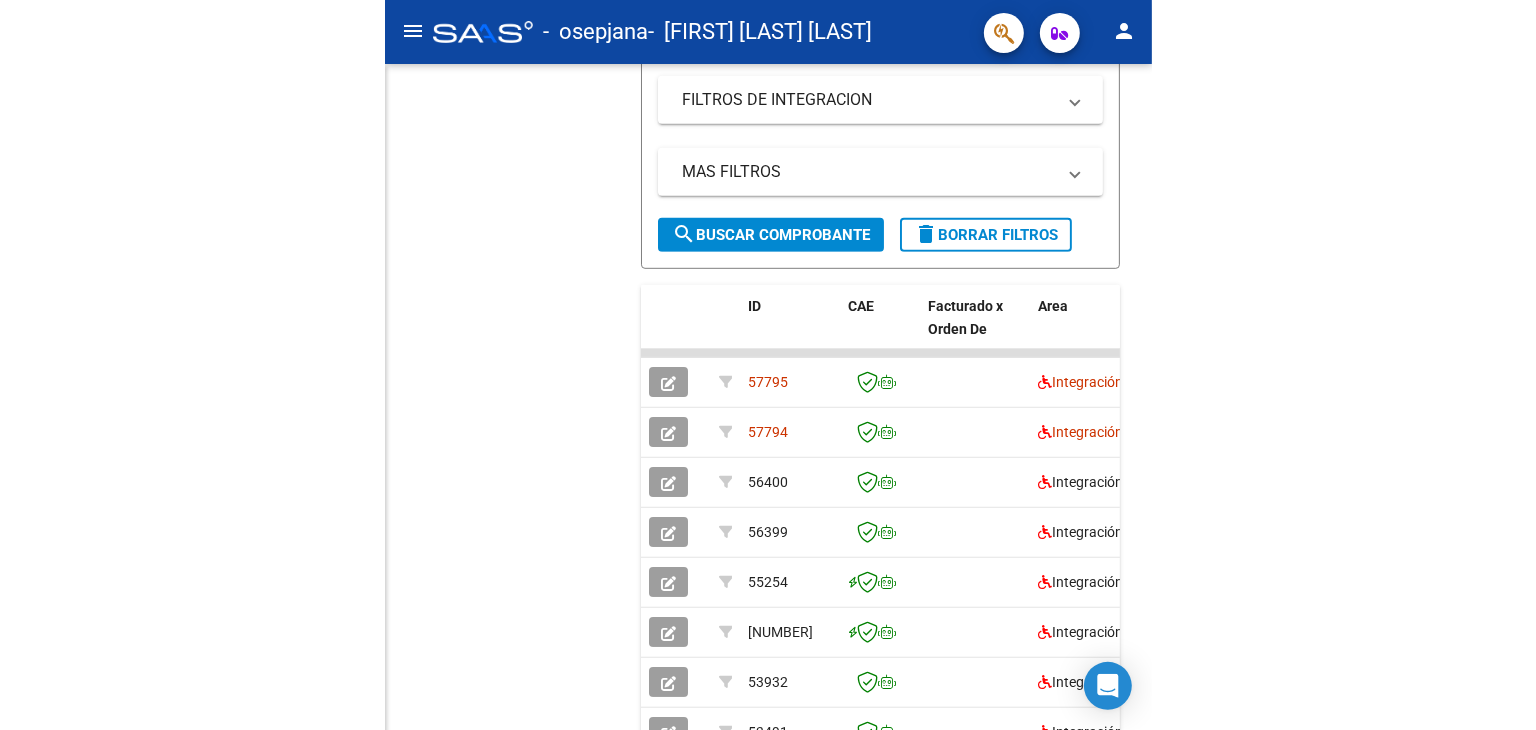 scroll, scrollTop: 368, scrollLeft: 0, axis: vertical 